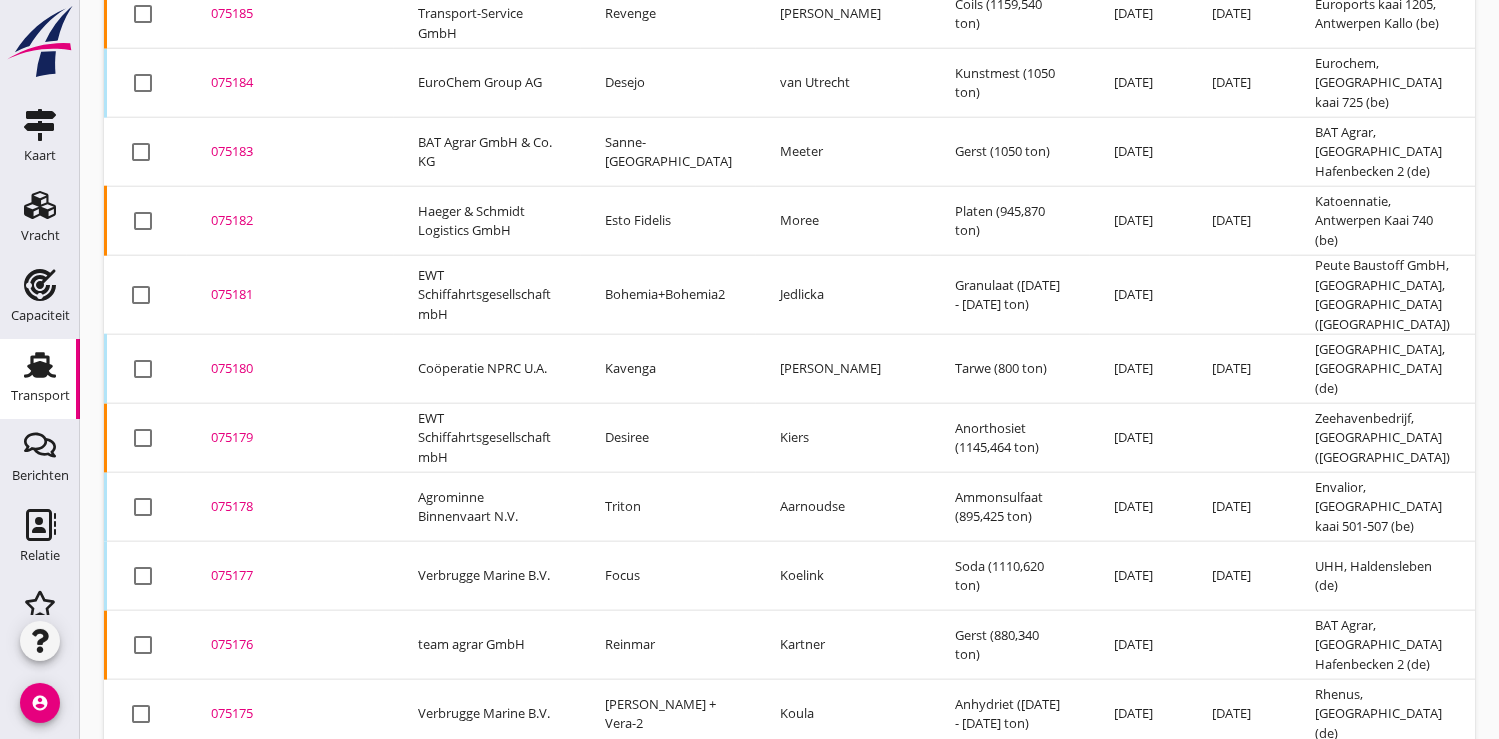 scroll, scrollTop: 2438, scrollLeft: 0, axis: vertical 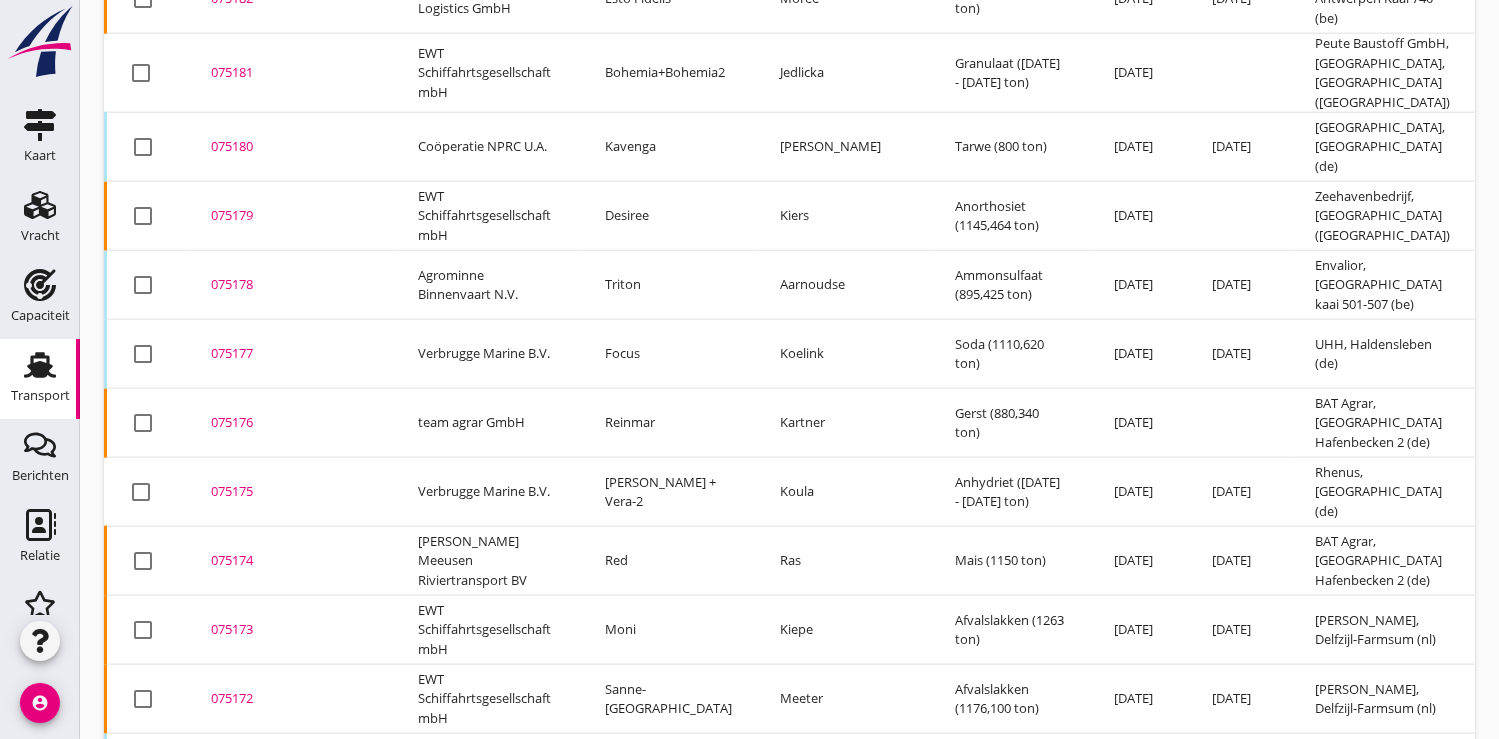 click on "075175" at bounding box center (290, 492) 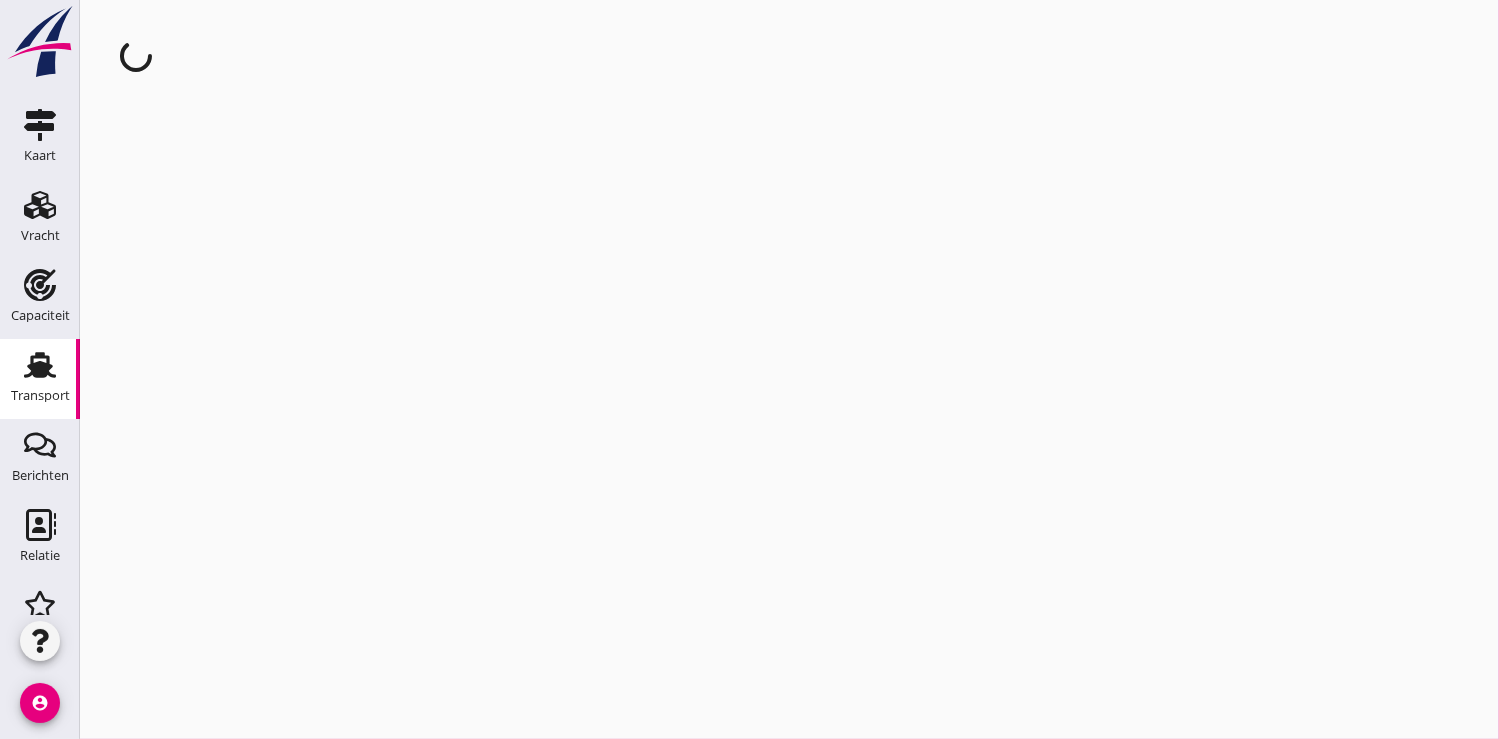 scroll, scrollTop: 0, scrollLeft: 0, axis: both 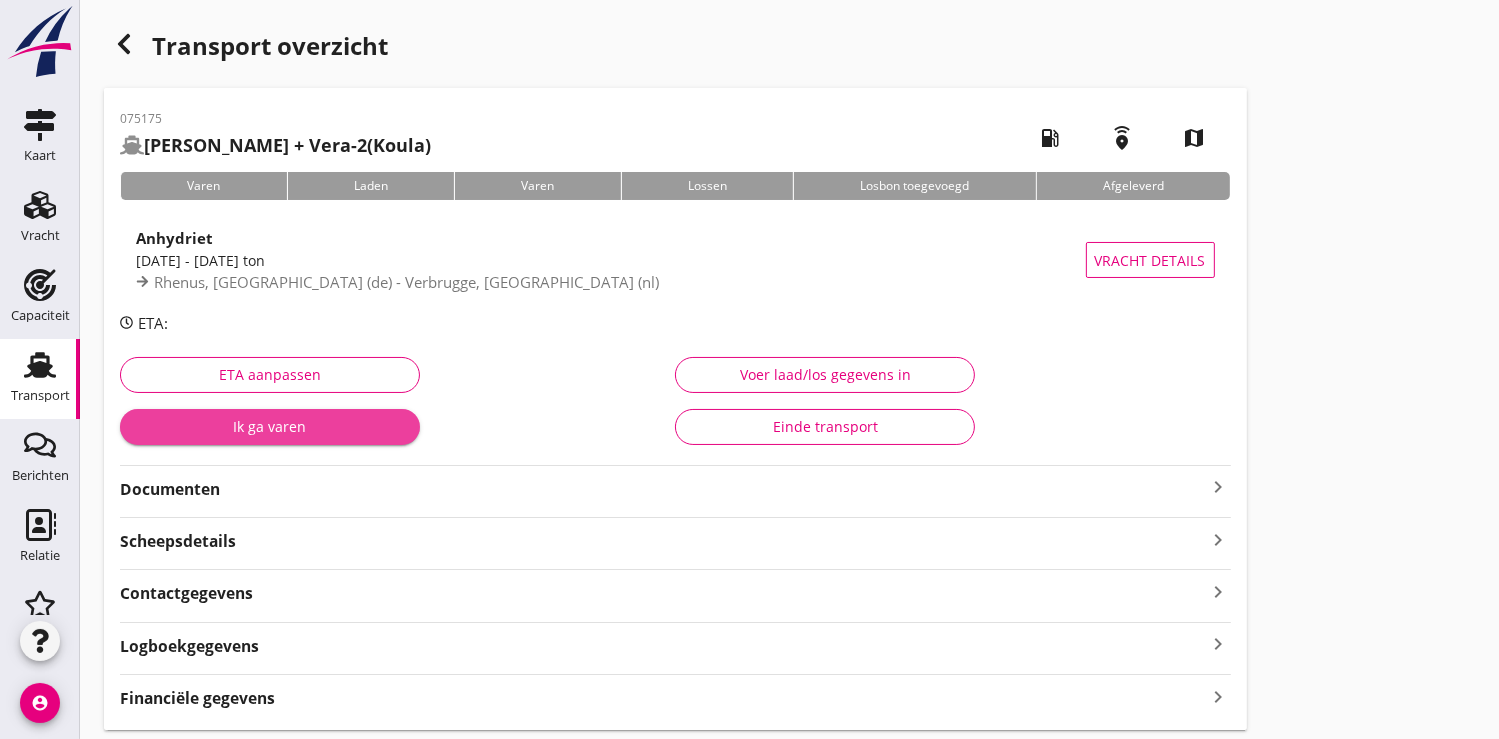 click on "Ik ga varen" at bounding box center [270, 426] 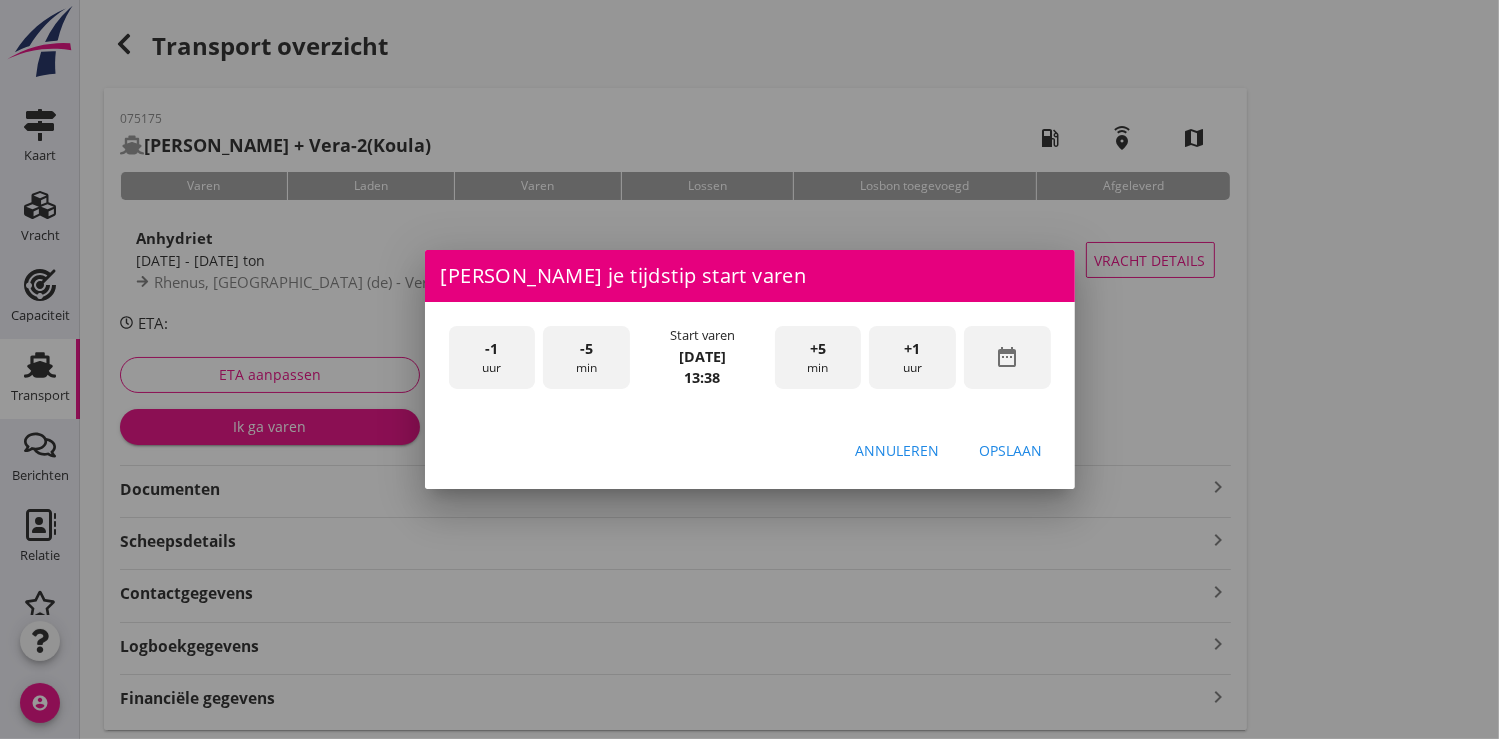 click on "date_range" at bounding box center [1007, 357] 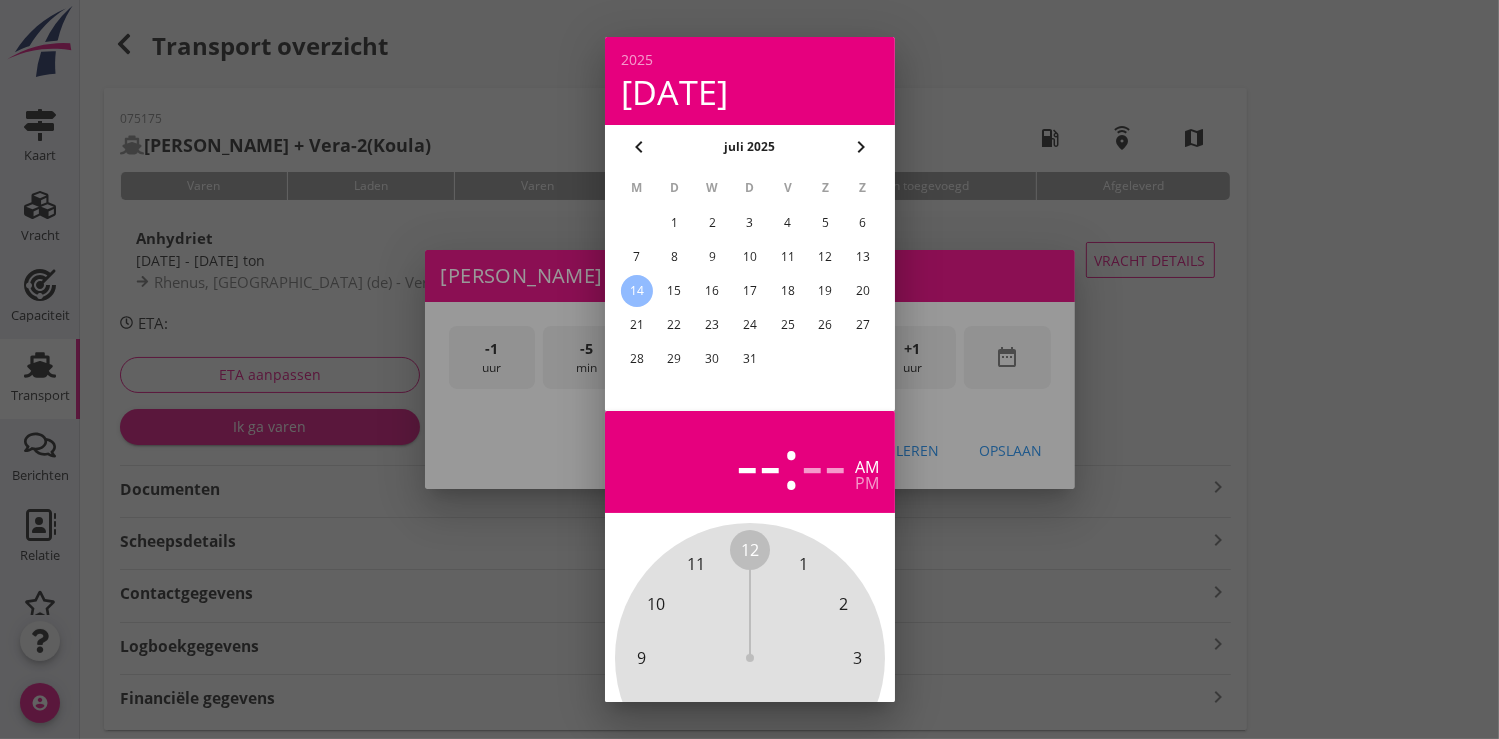 click on "10" at bounding box center [749, 257] 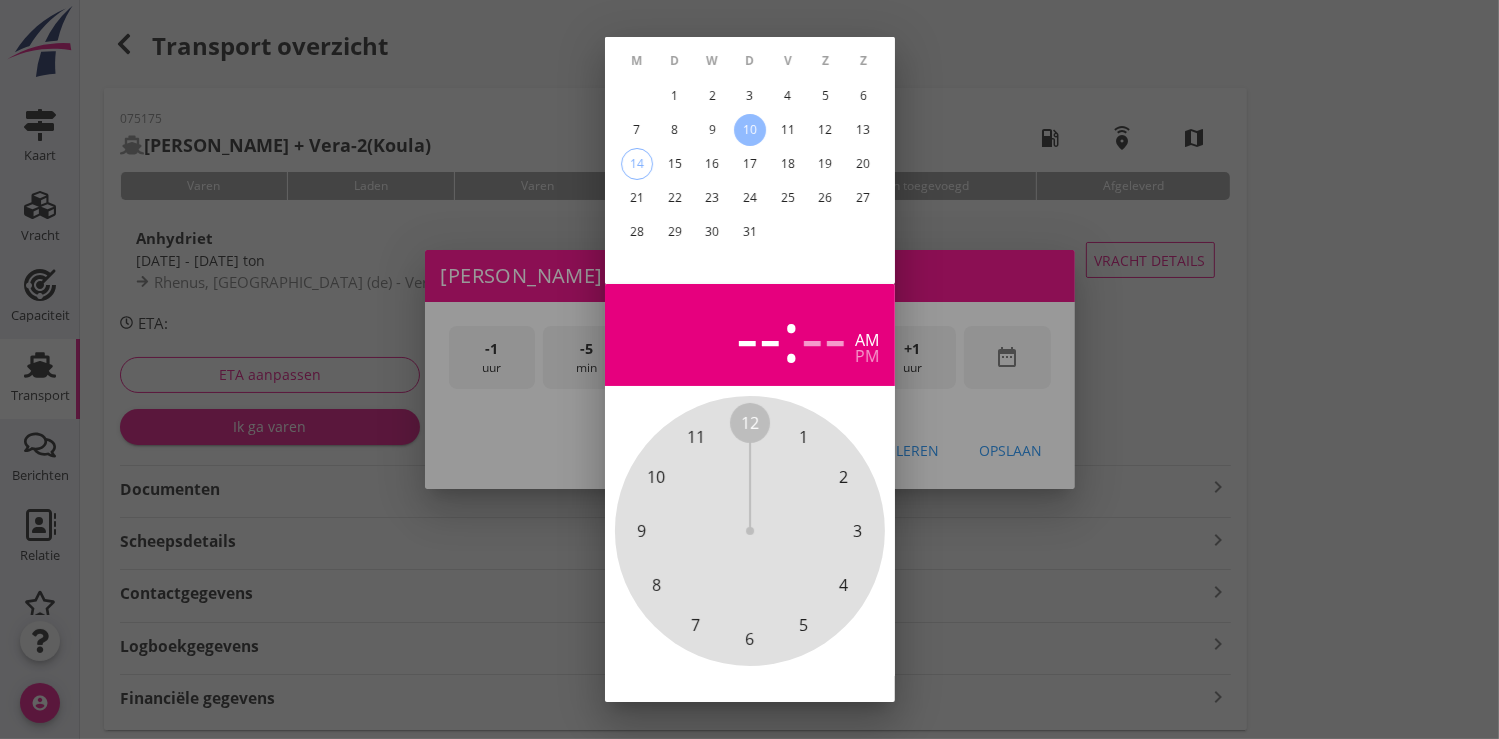 scroll, scrollTop: 185, scrollLeft: 0, axis: vertical 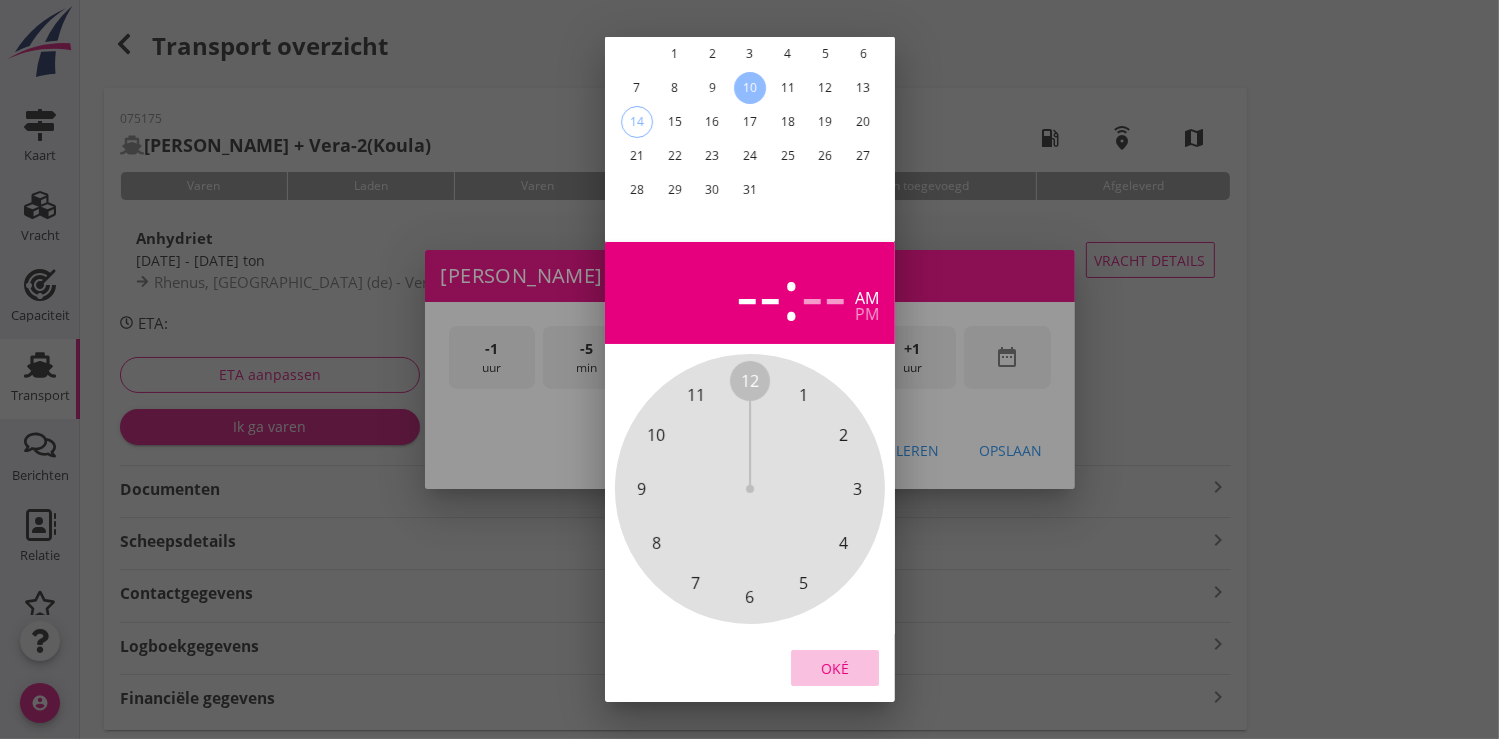click on "Oké" at bounding box center (835, 667) 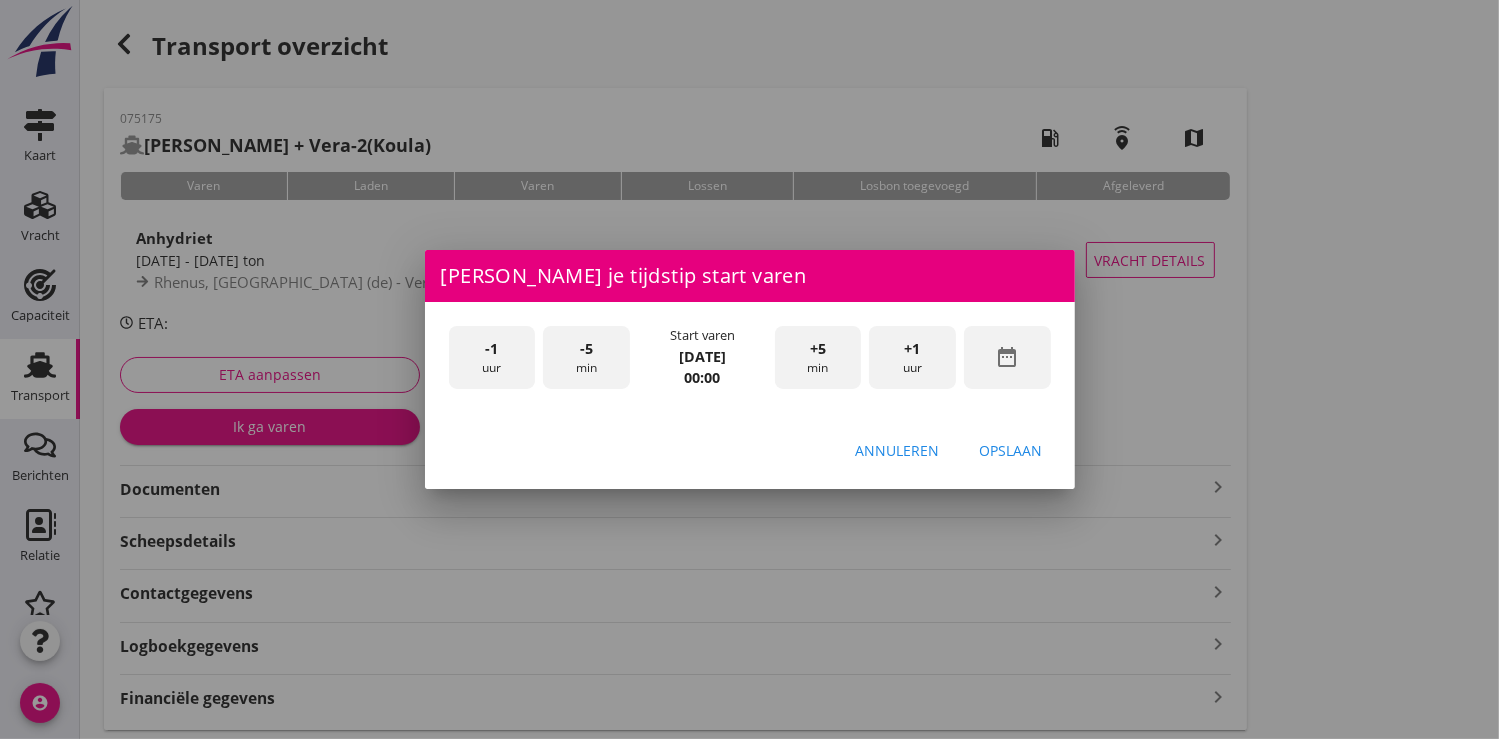 click on "+1  uur" at bounding box center [912, 357] 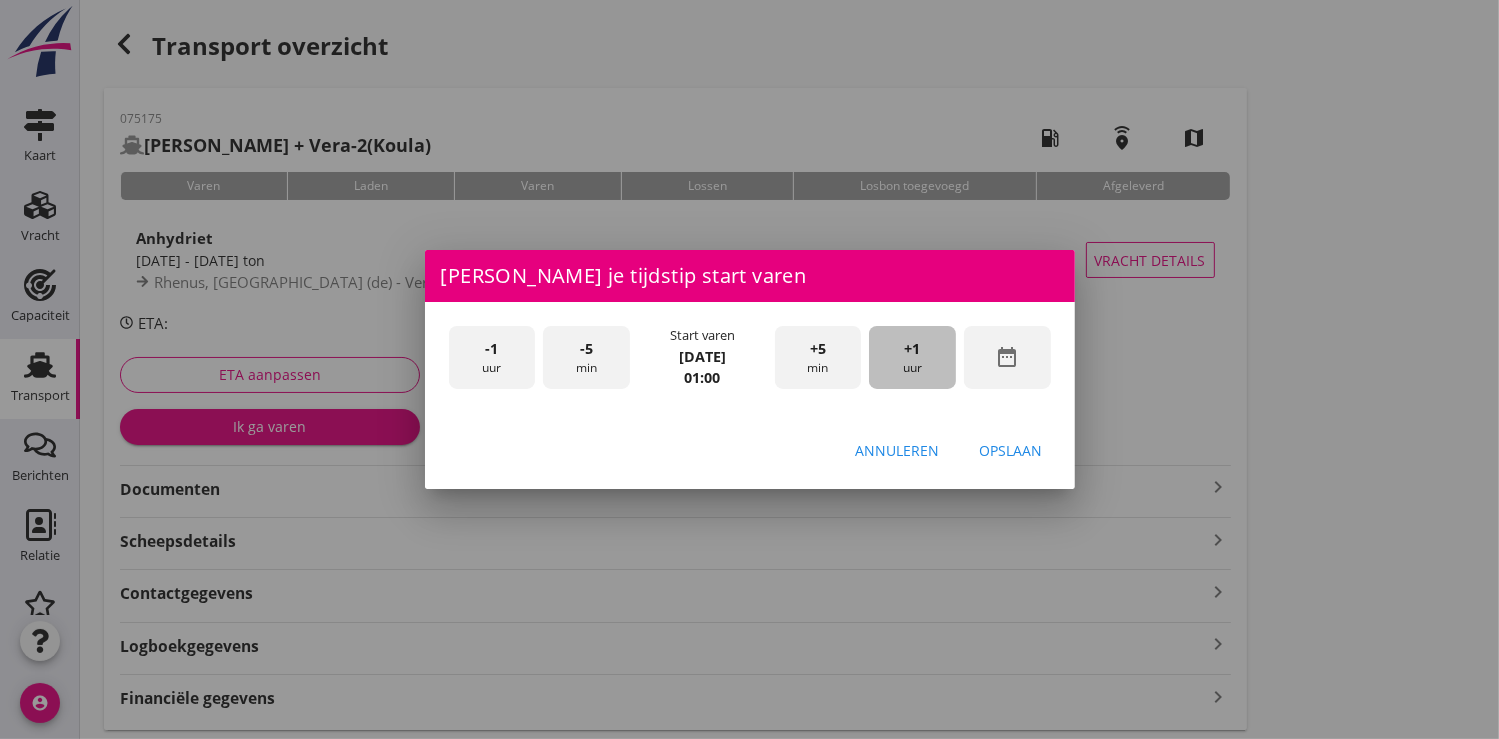 click on "+1  uur" at bounding box center (912, 357) 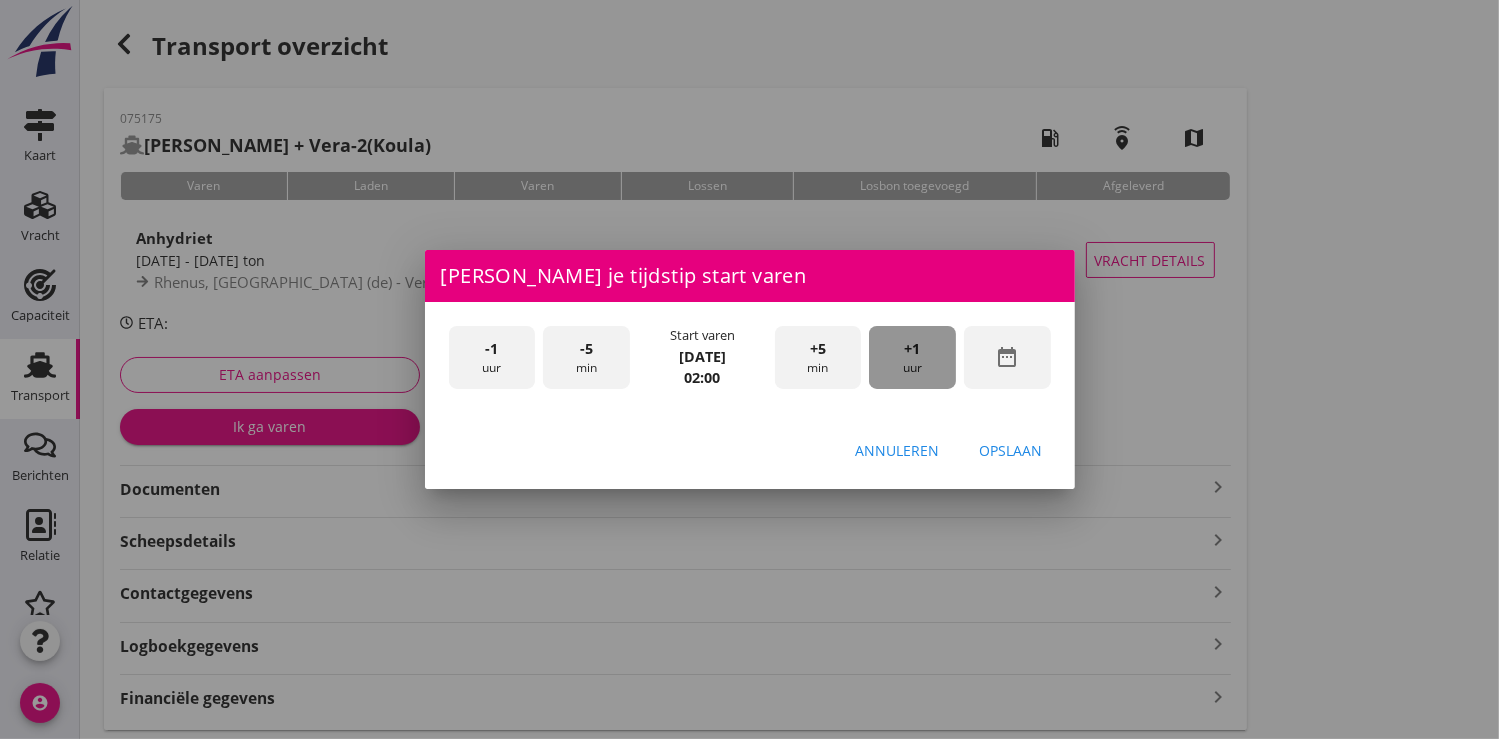 click on "+1  uur" at bounding box center [912, 357] 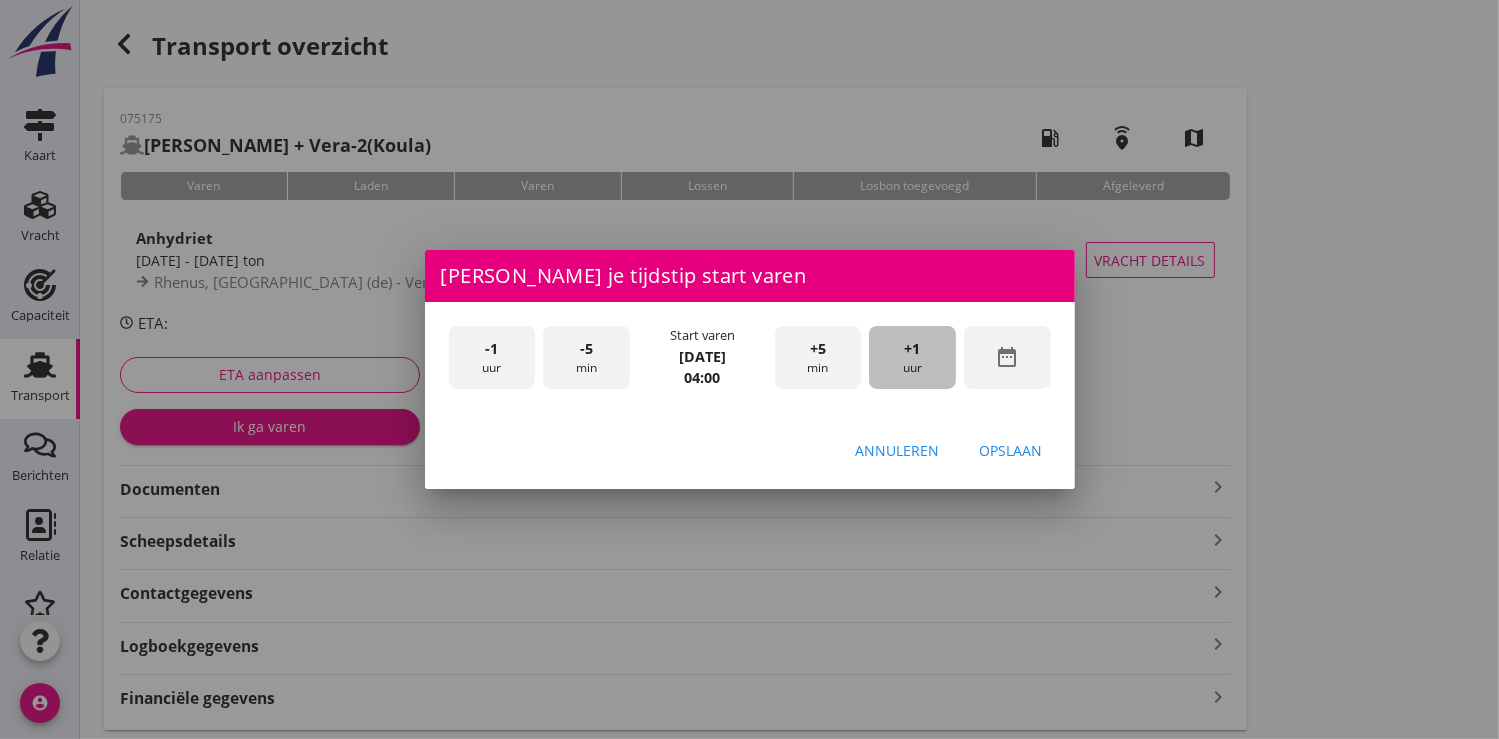 click on "+1  uur" at bounding box center [912, 357] 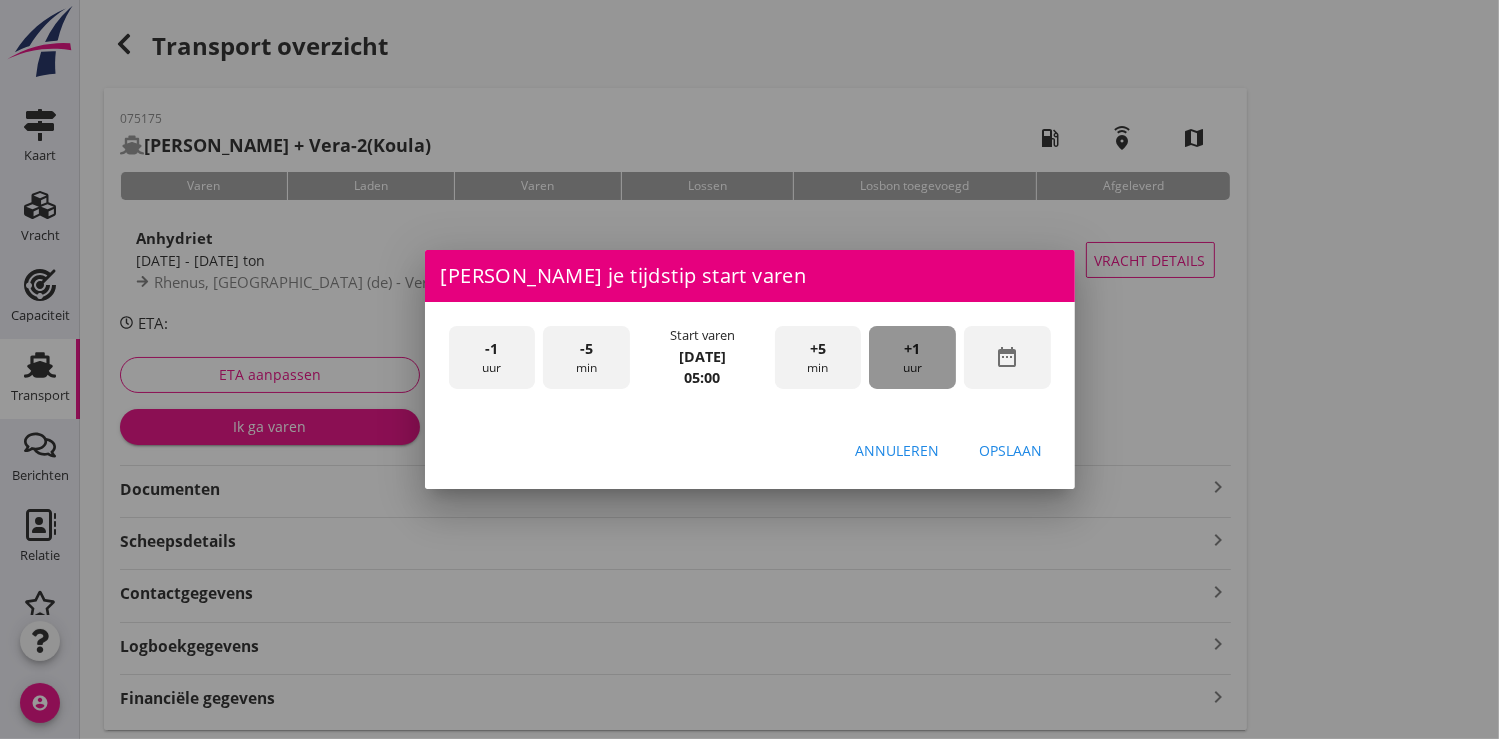 click on "+1  uur" at bounding box center (912, 357) 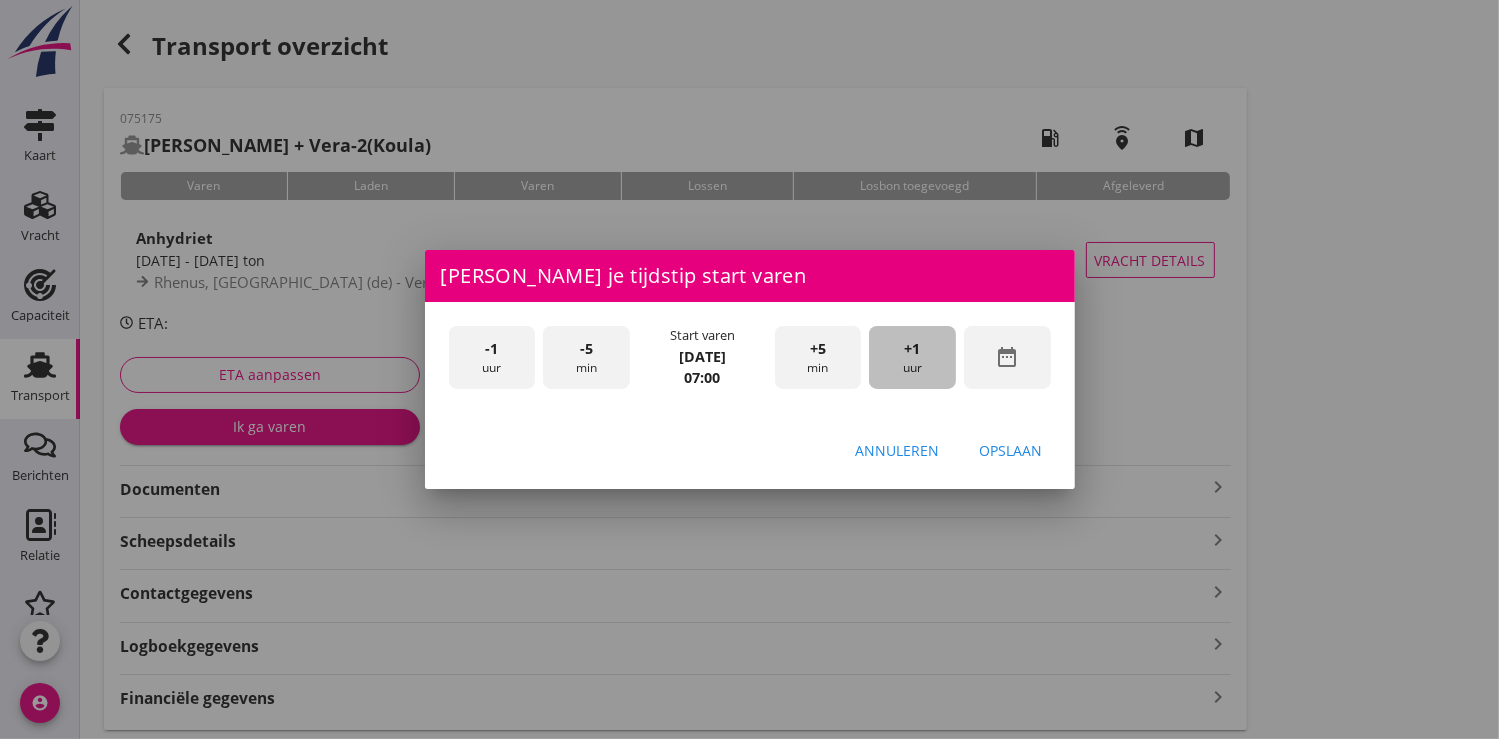 click on "+1  uur" at bounding box center [912, 357] 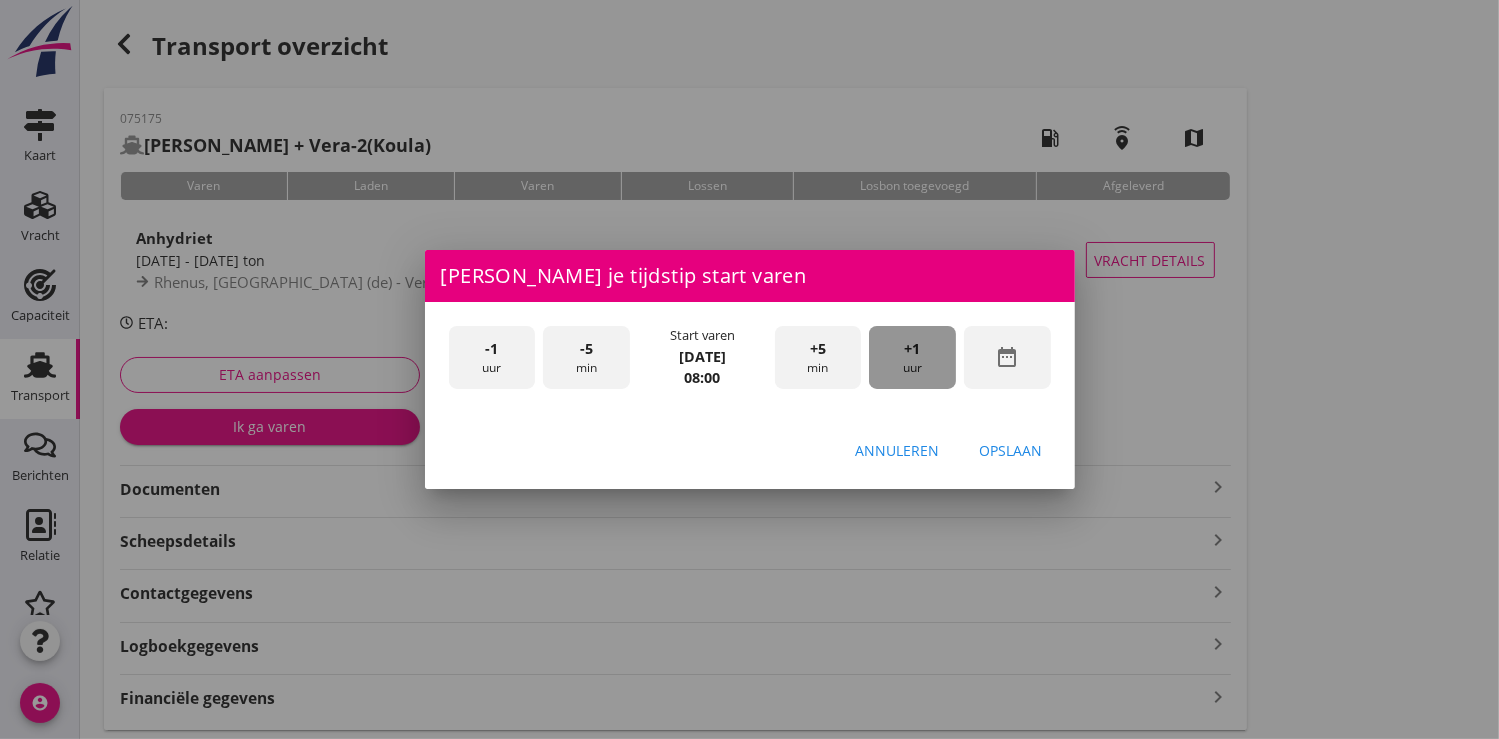 click on "+1  uur" at bounding box center [912, 357] 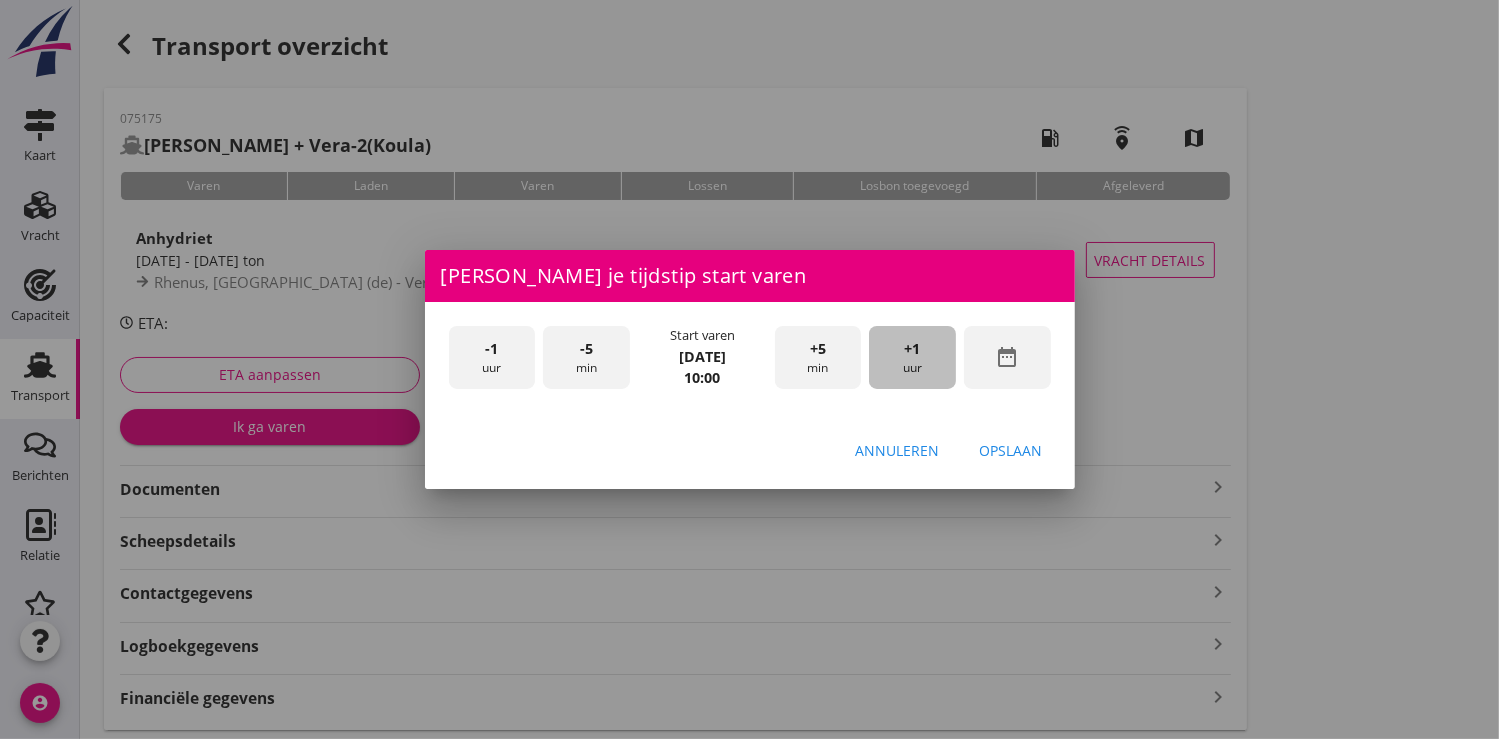 click on "+1  uur" at bounding box center [912, 357] 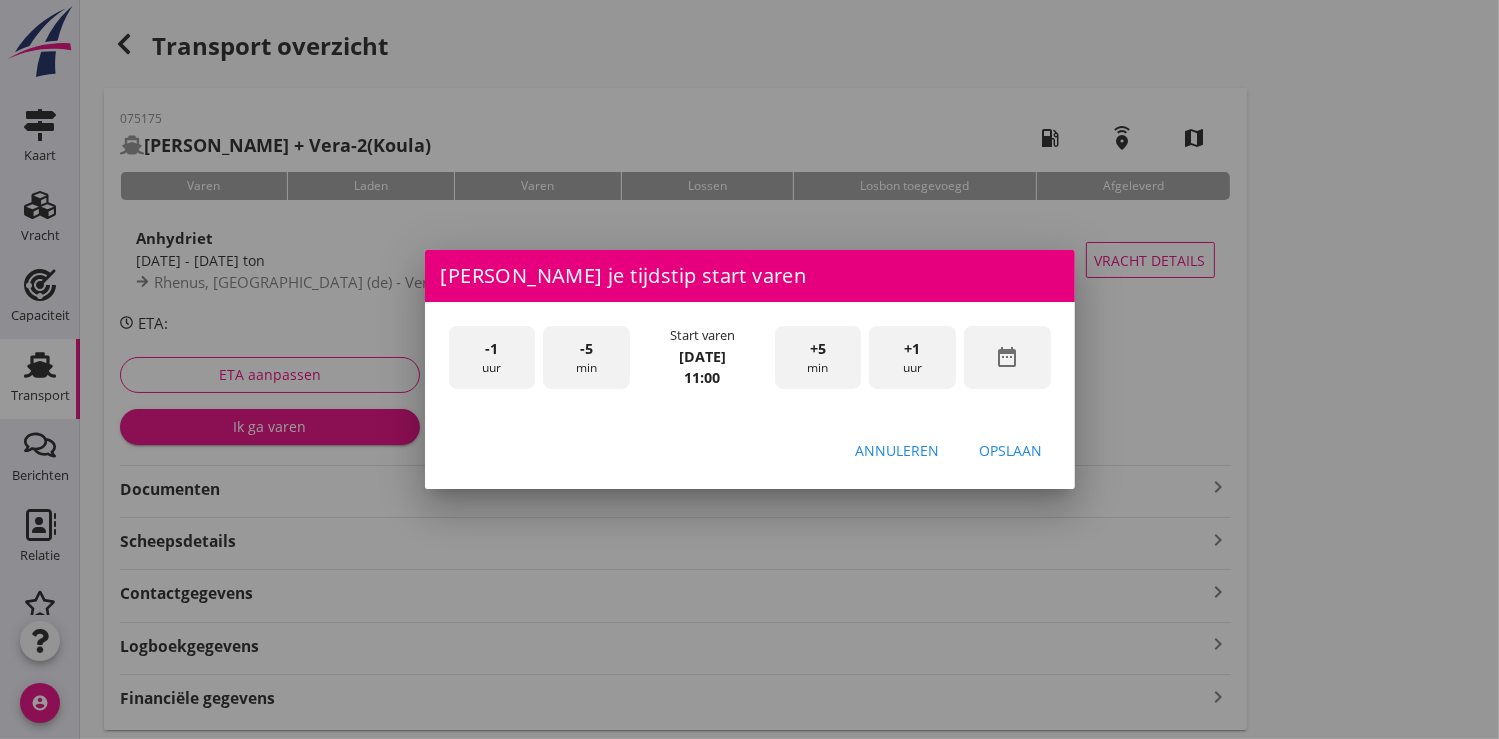 click on "Opslaan" at bounding box center [1011, 450] 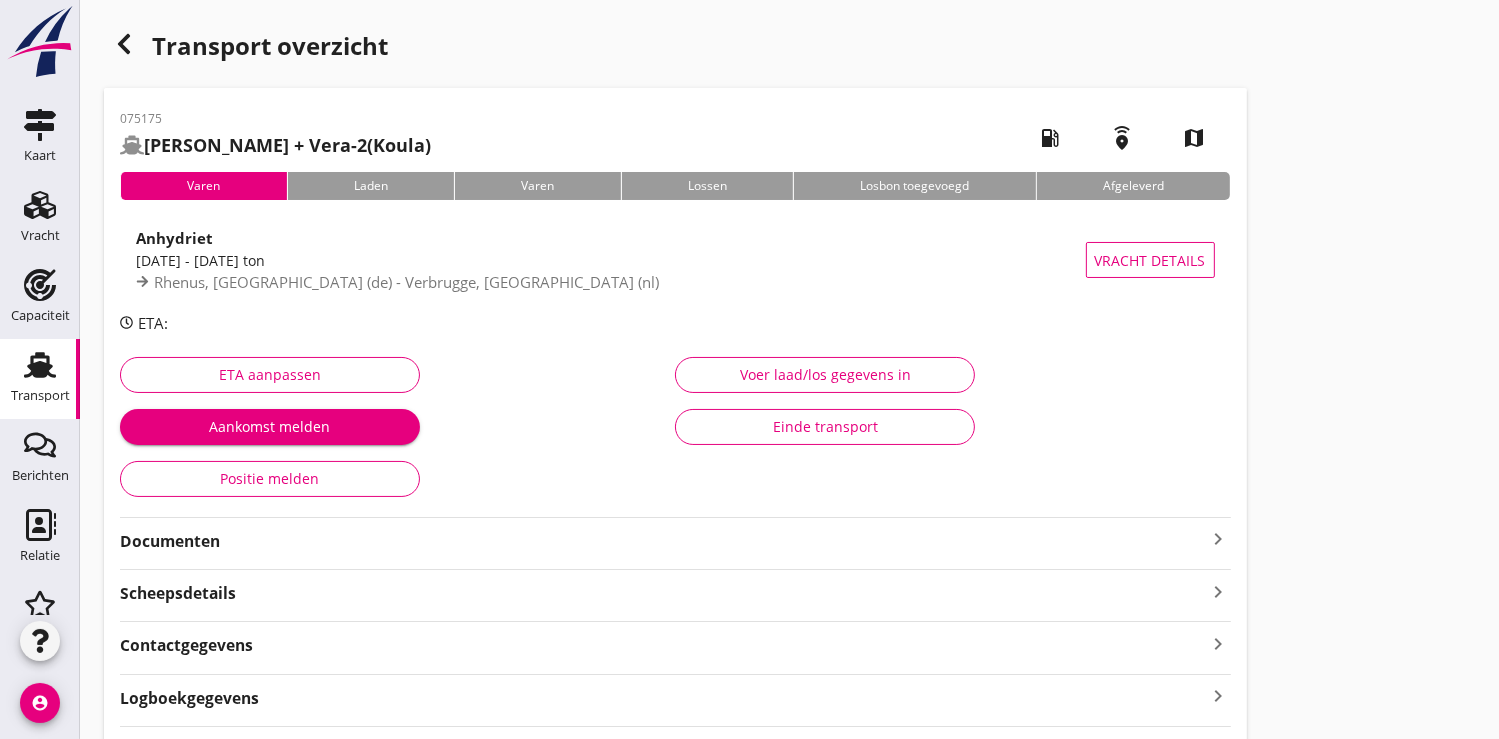click on "Aankomst melden" at bounding box center (270, 426) 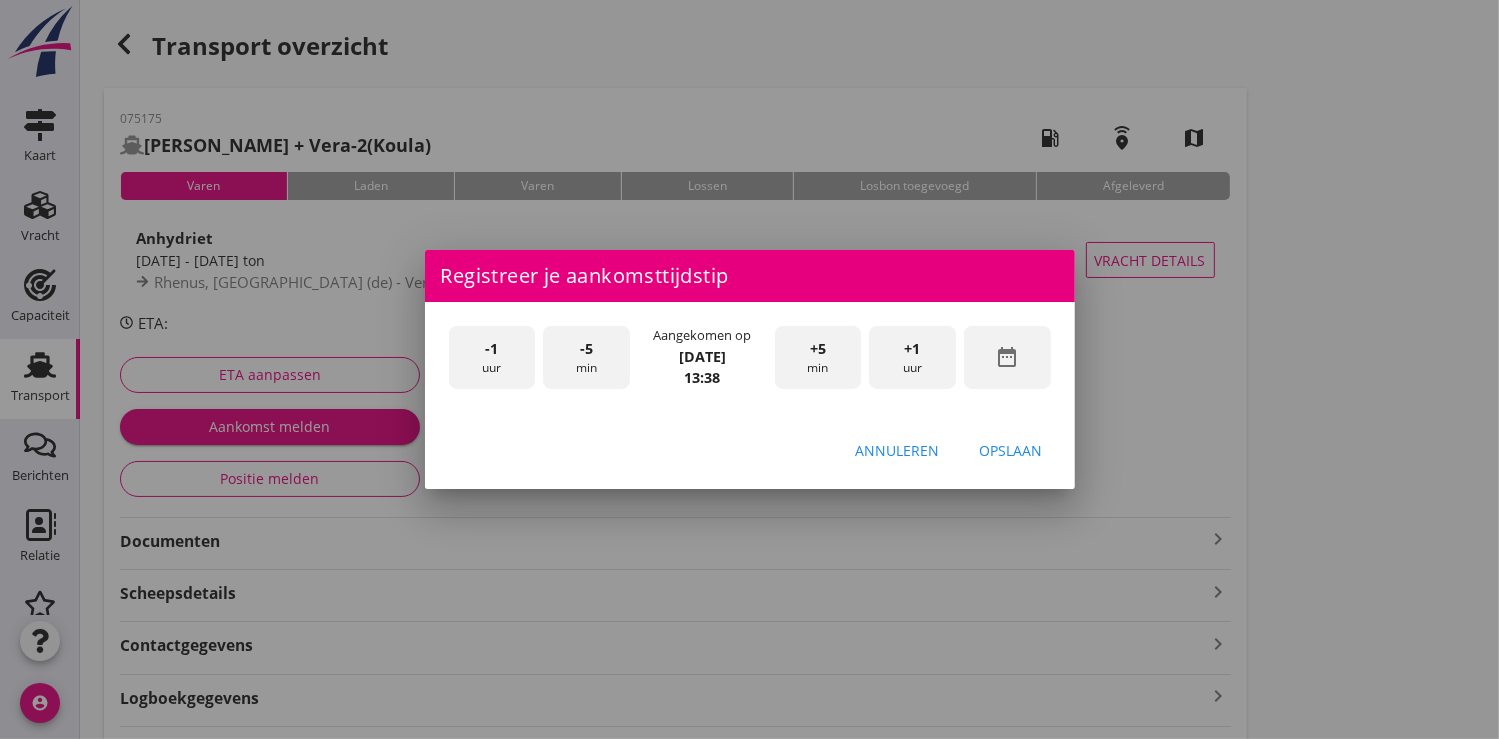 click on "date_range" at bounding box center (1007, 357) 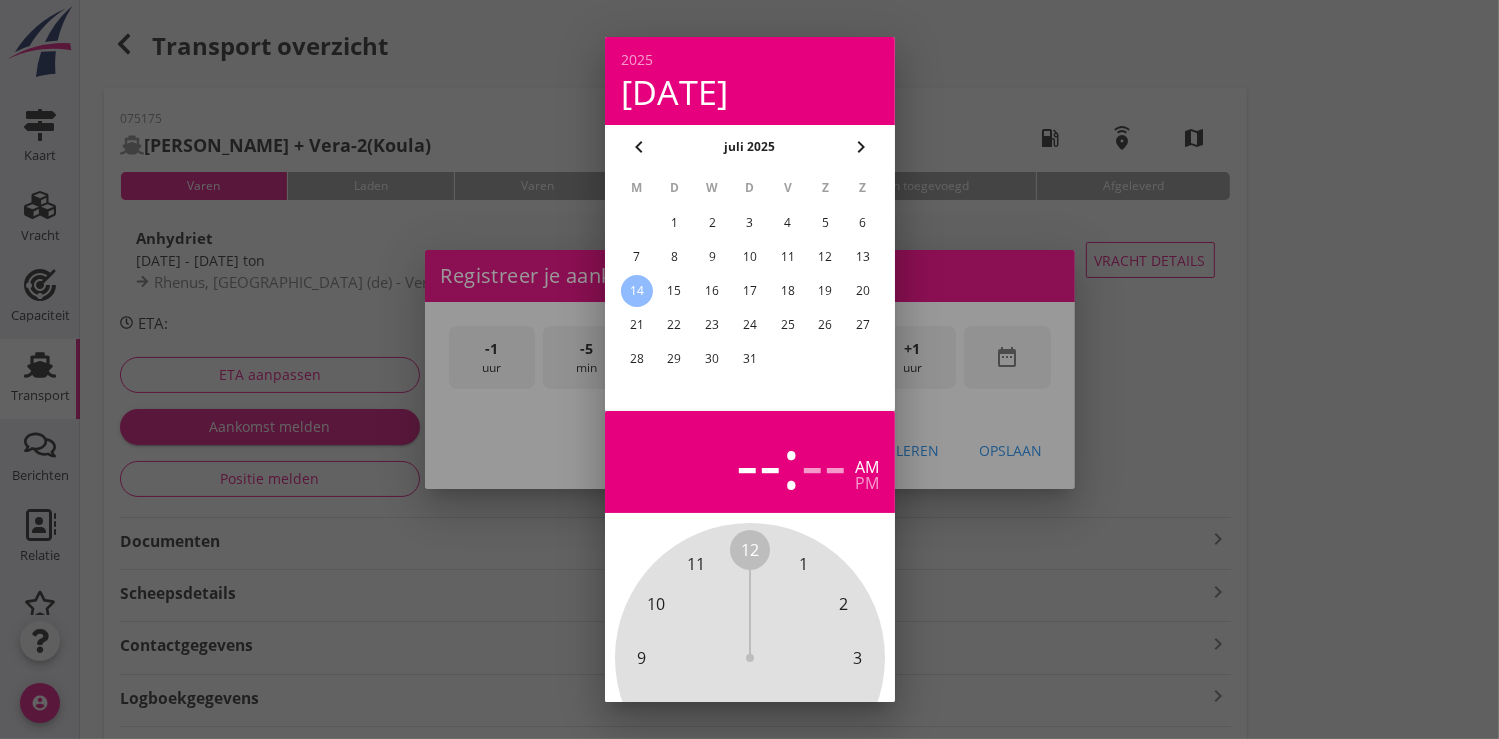 click on "10" at bounding box center (749, 257) 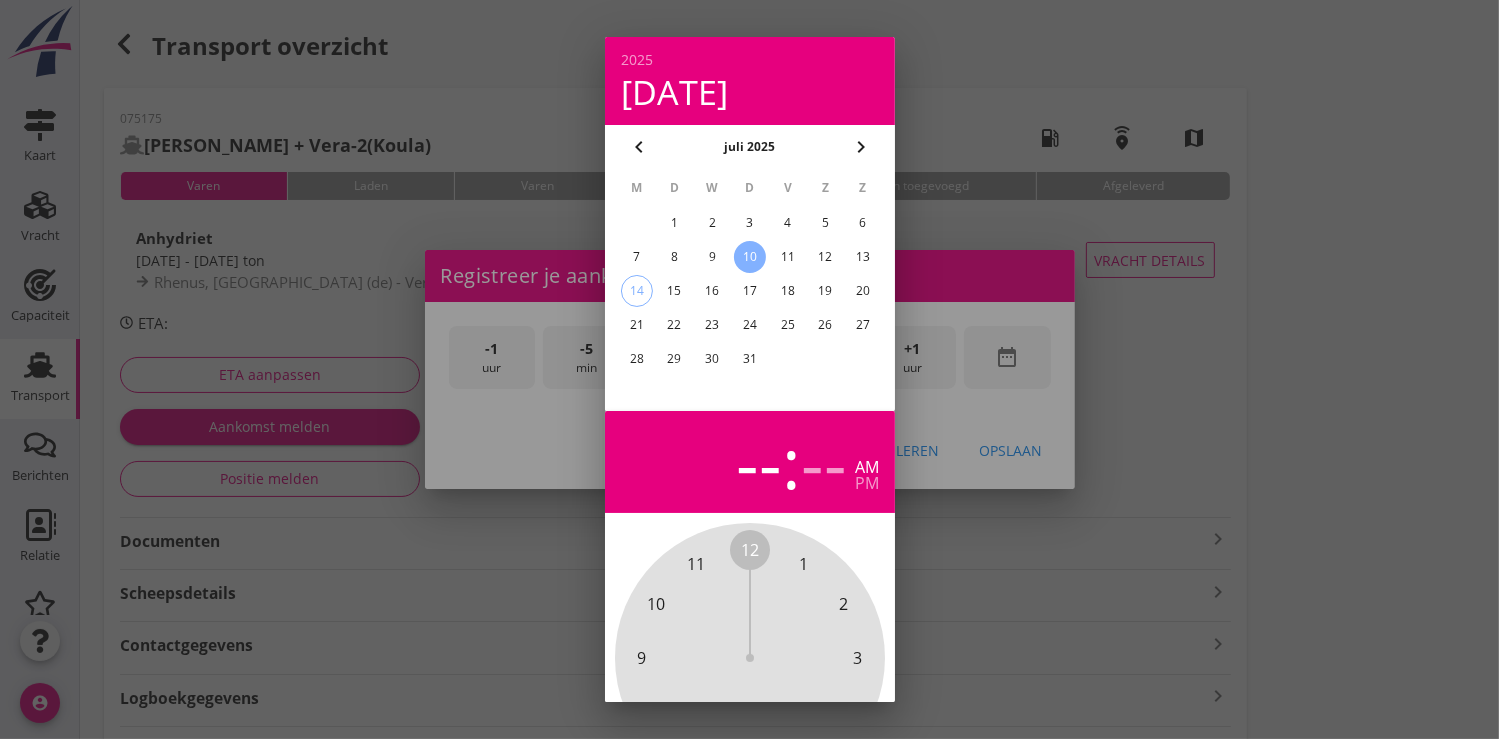 scroll, scrollTop: 185, scrollLeft: 0, axis: vertical 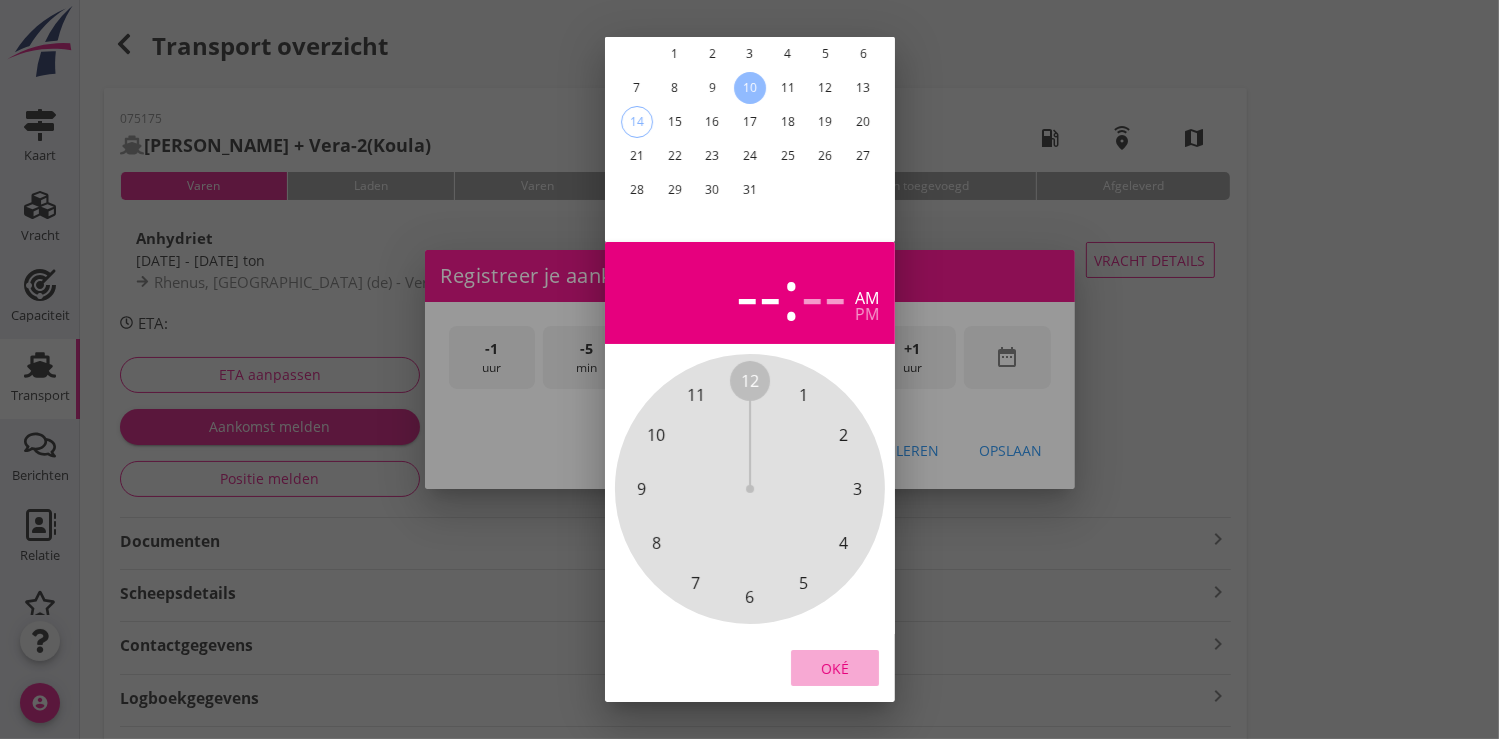 drag, startPoint x: 831, startPoint y: 646, endPoint x: 974, endPoint y: 336, distance: 341.39273 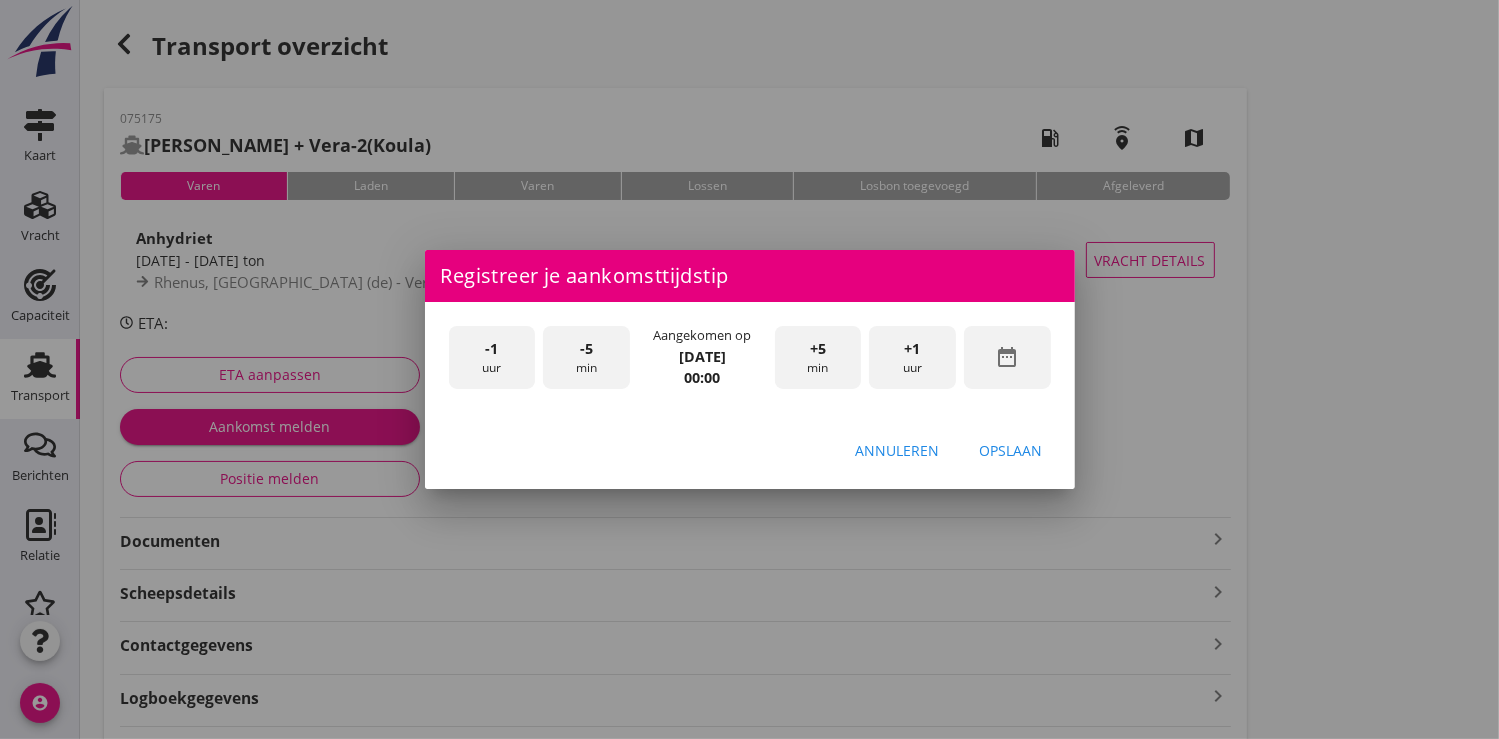 click on "+1" at bounding box center [913, 349] 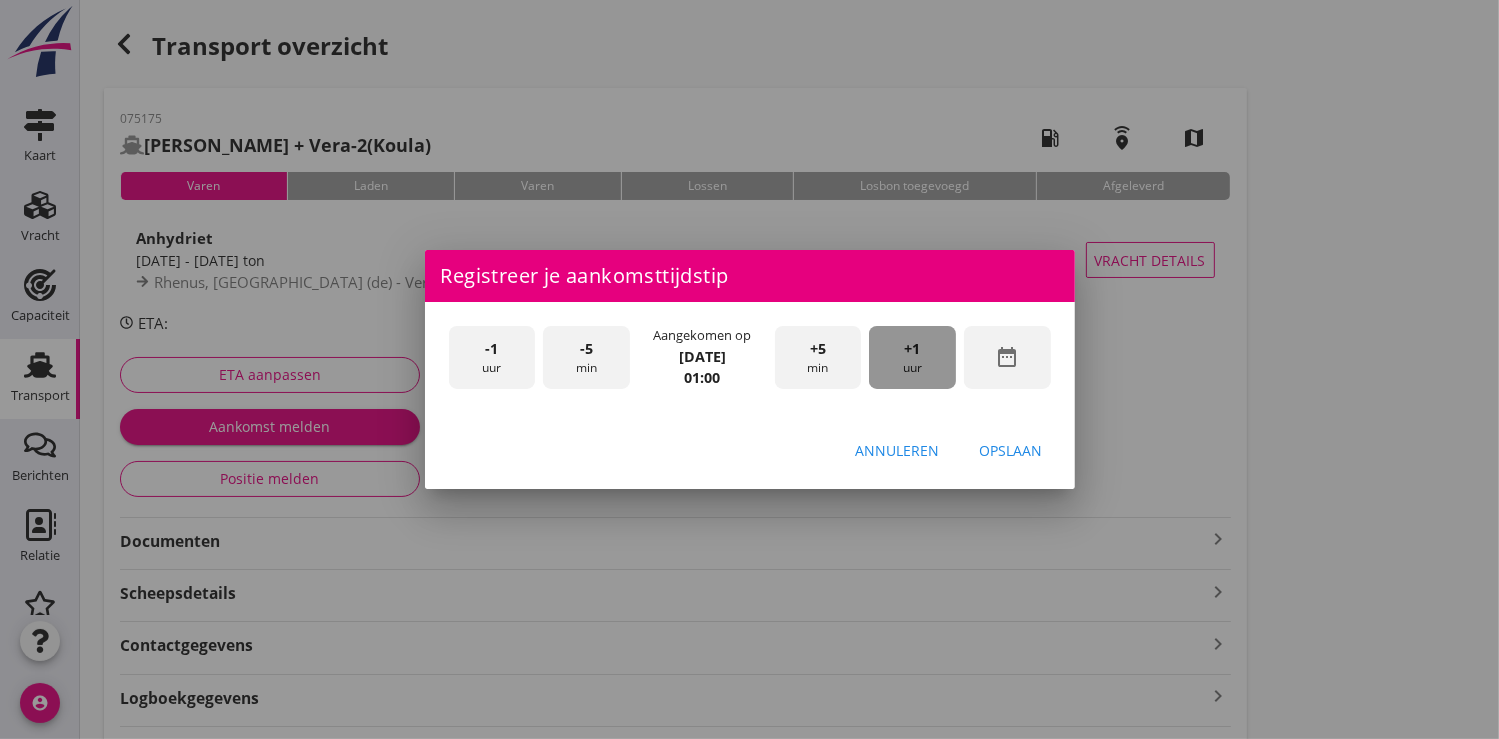 click on "+1" at bounding box center (913, 349) 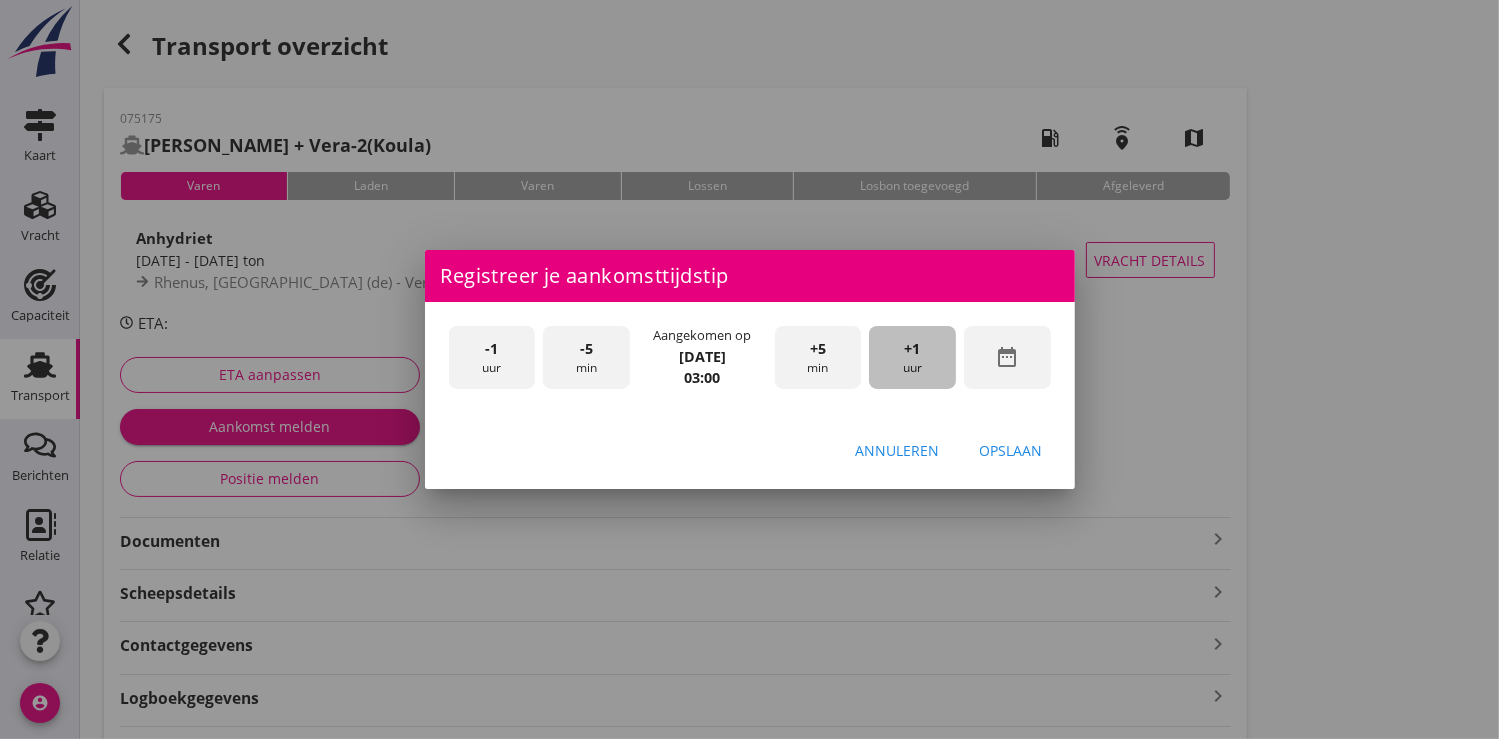 click on "+1" at bounding box center (913, 349) 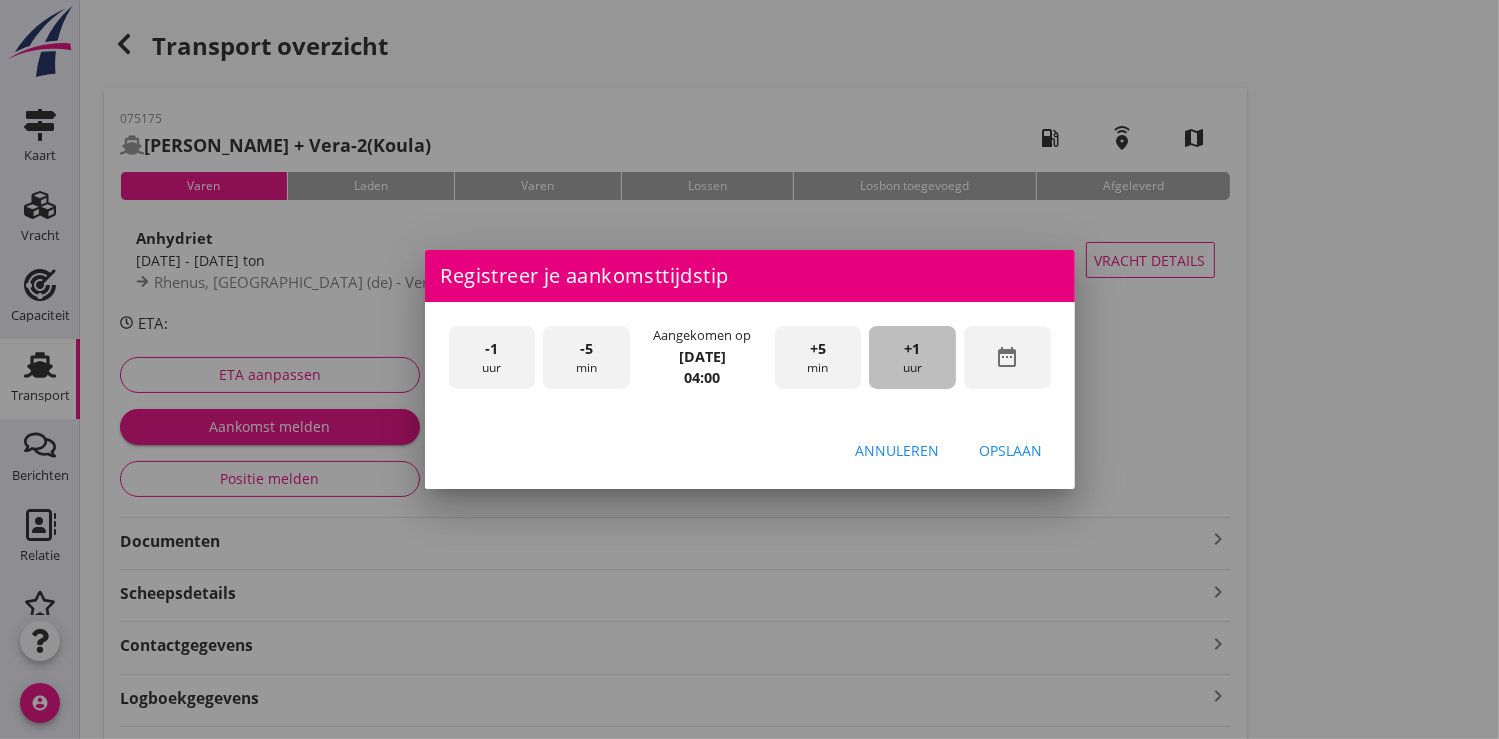 click on "+1" at bounding box center [913, 349] 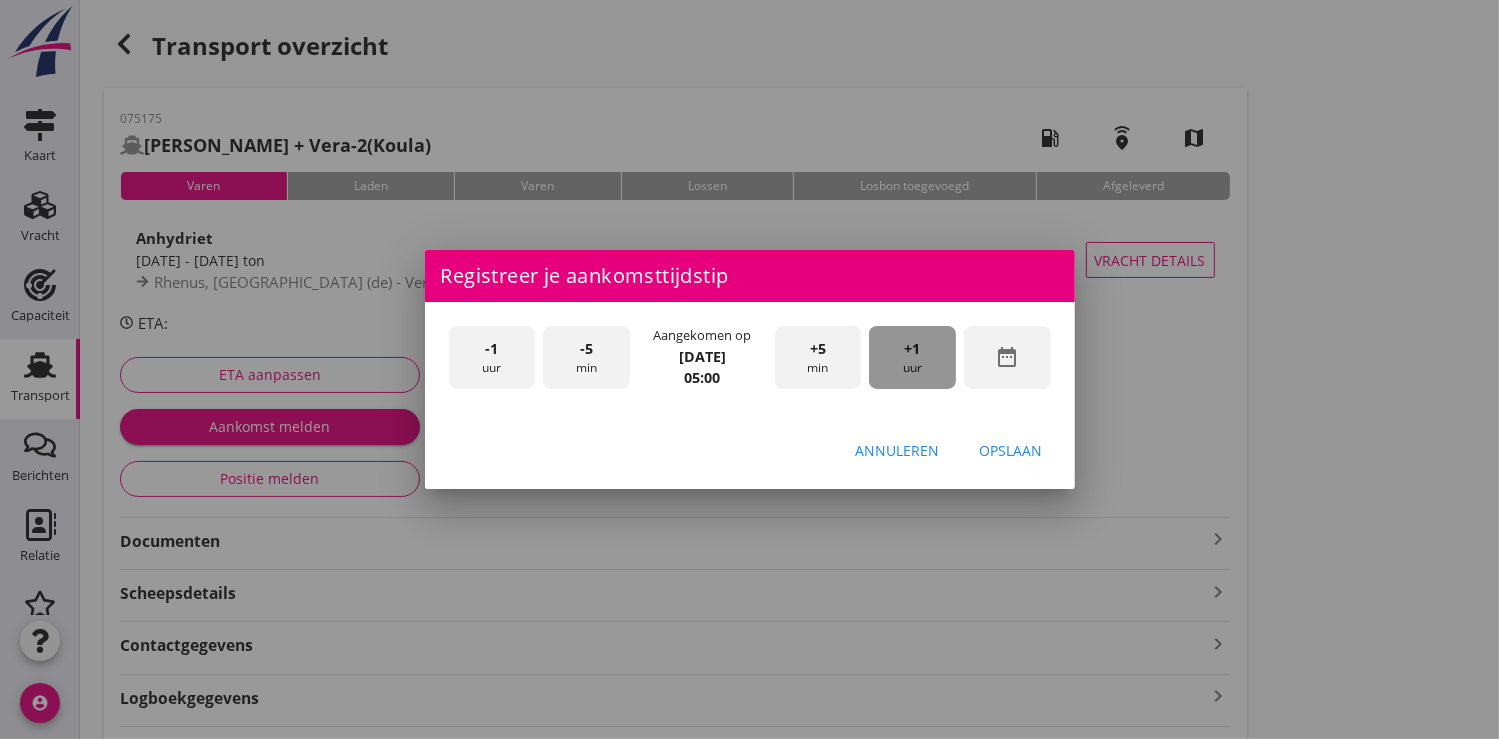 click on "+1" at bounding box center (913, 349) 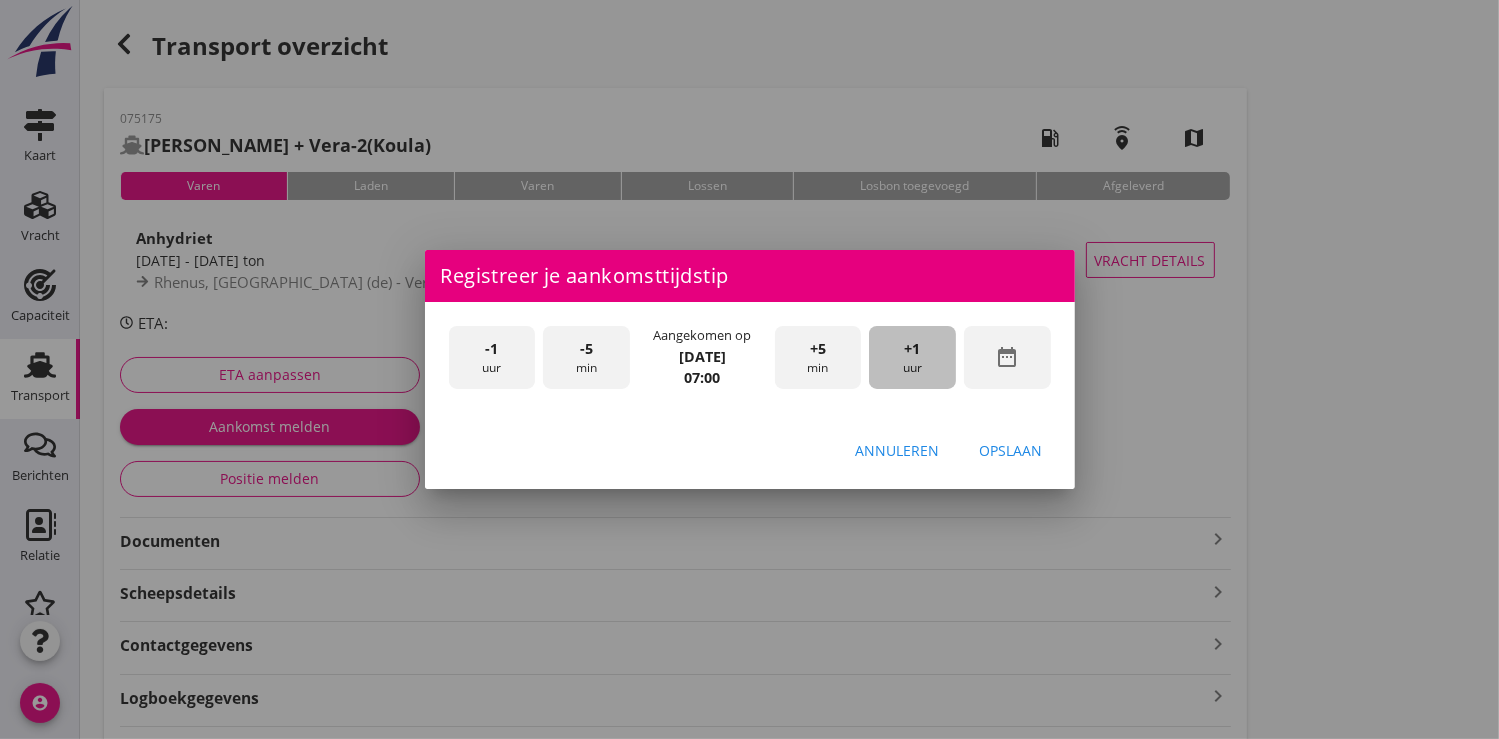 click on "+1" at bounding box center [913, 349] 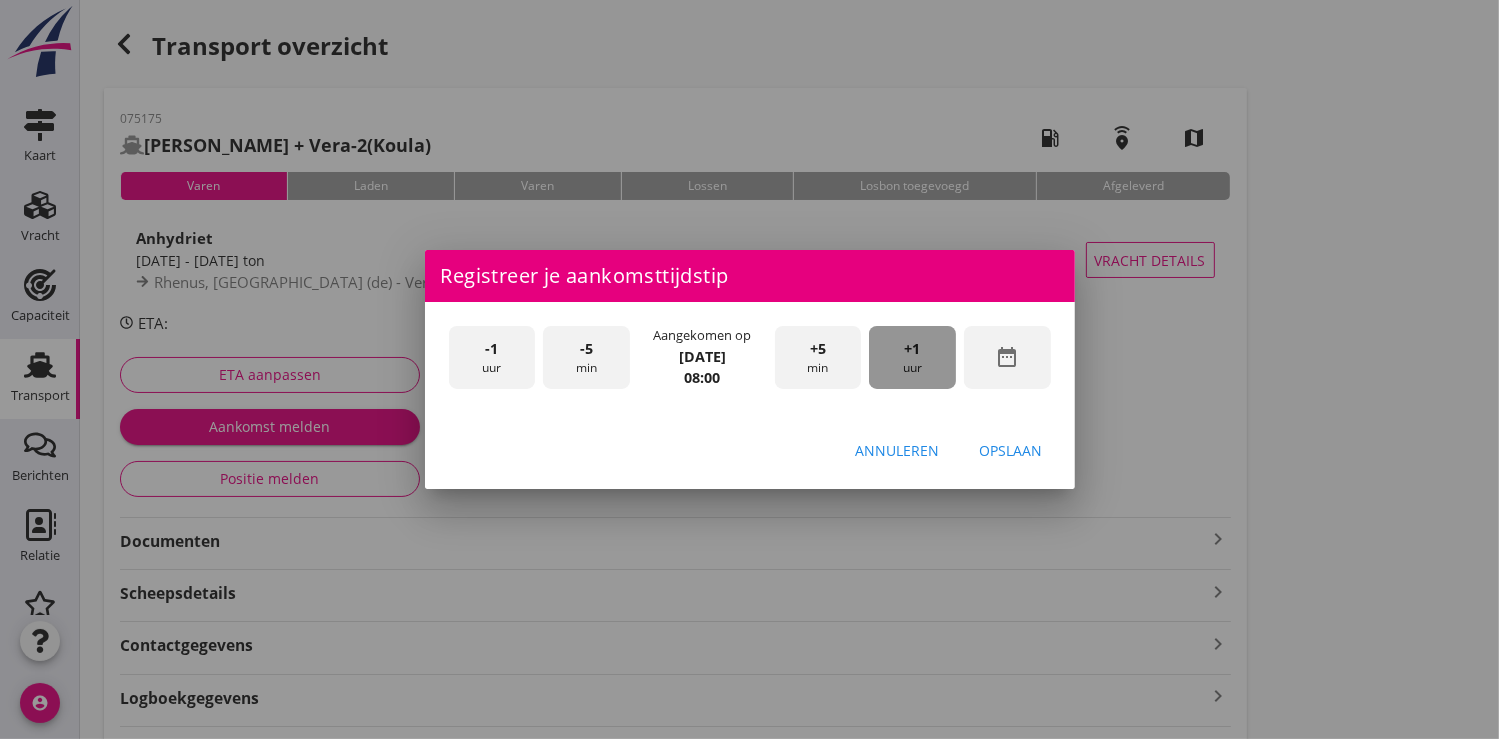 click on "+1" at bounding box center [913, 349] 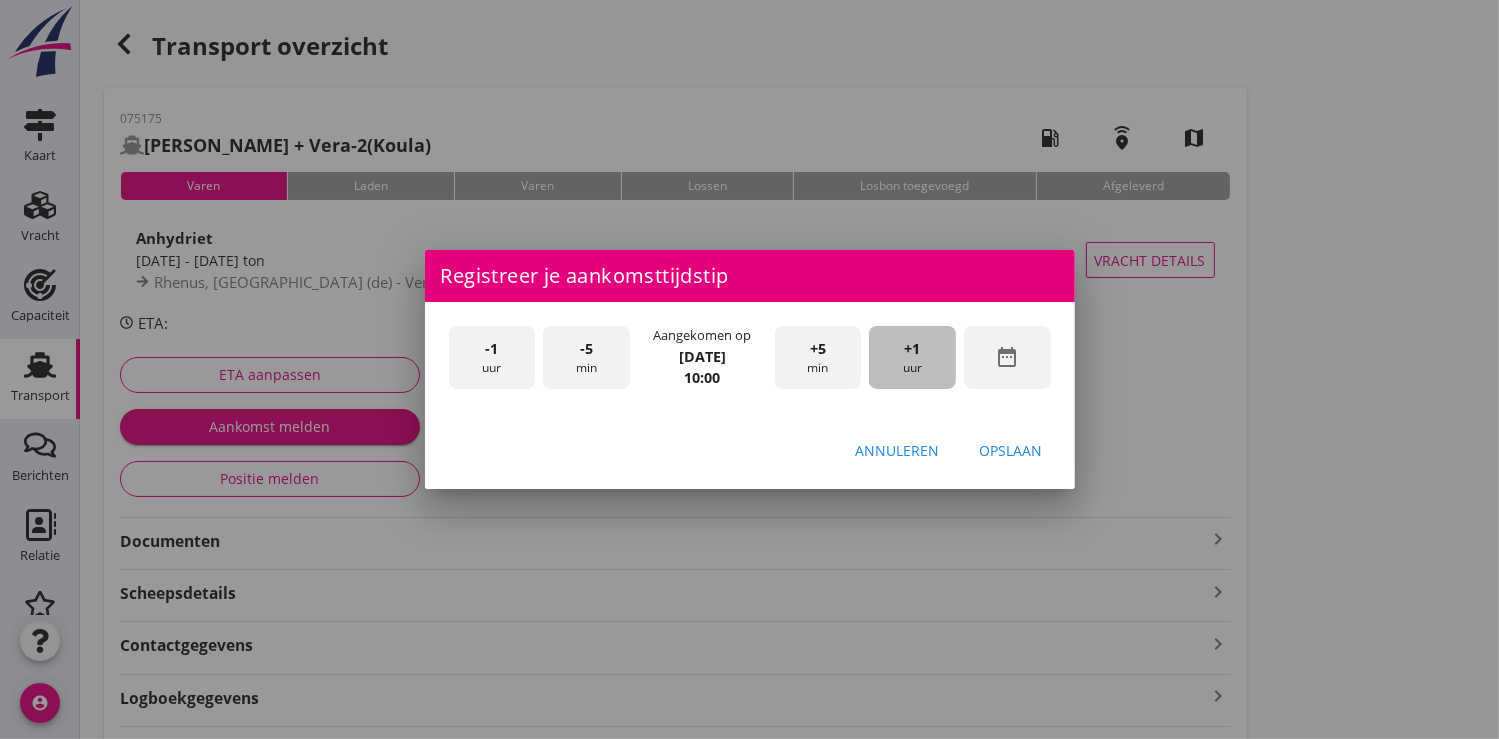 click on "+1" at bounding box center [913, 349] 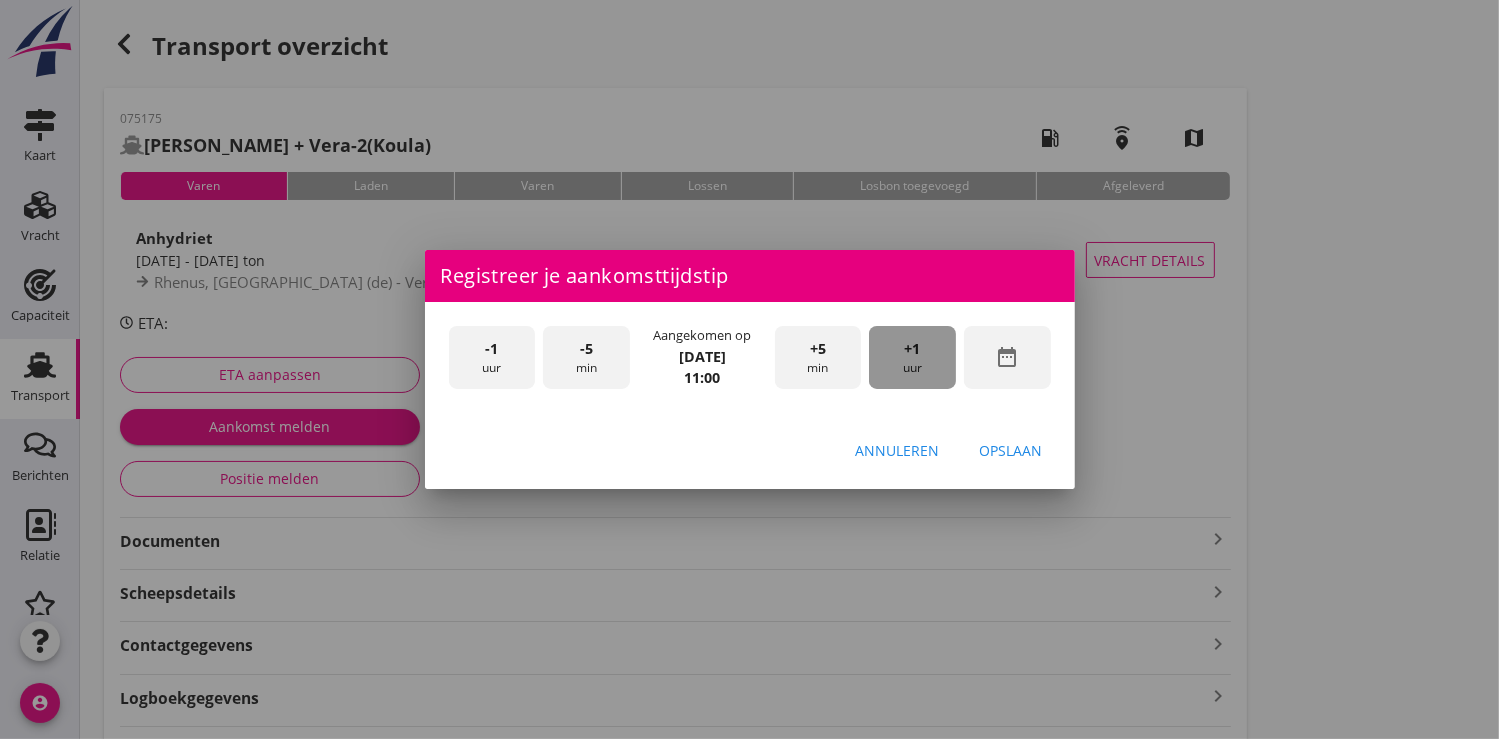 click on "+1" at bounding box center (913, 349) 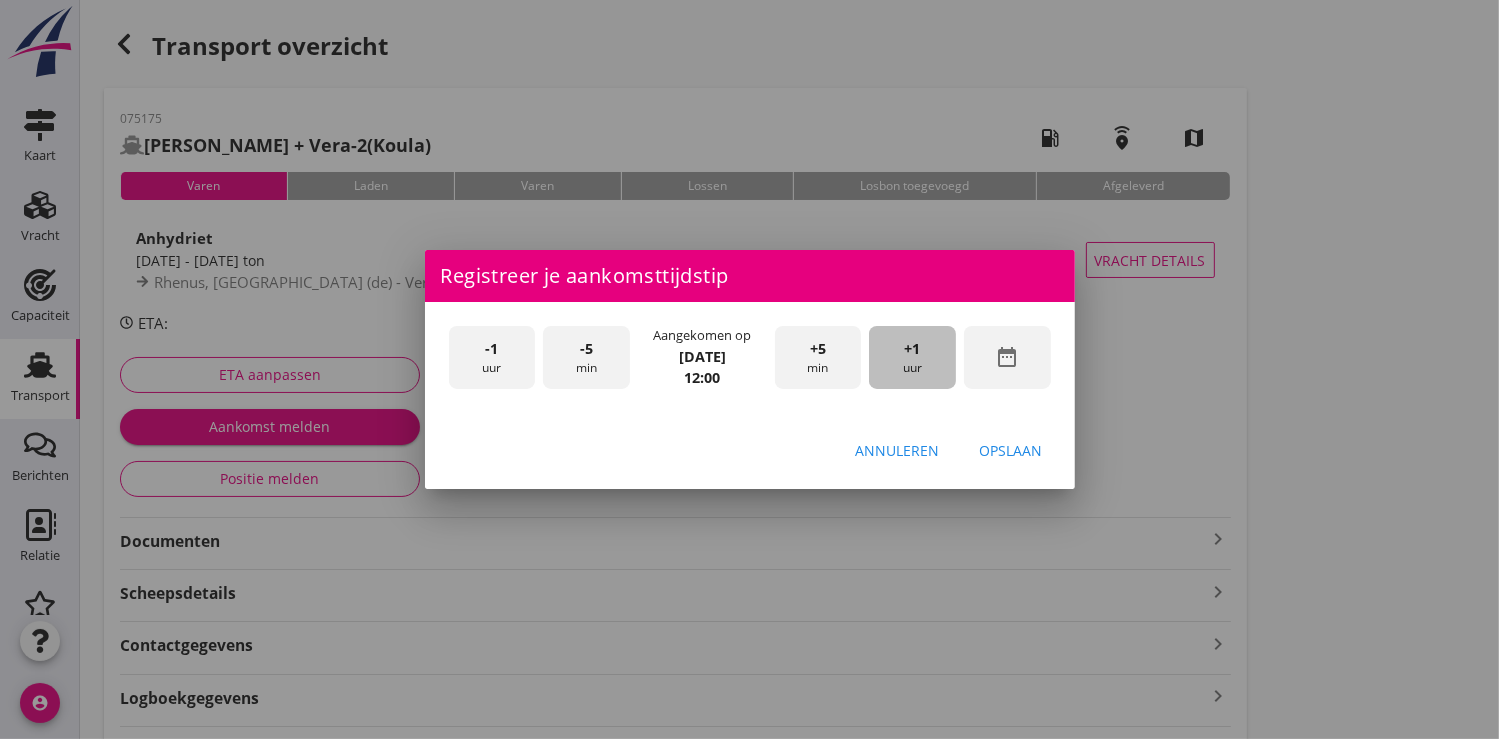 click on "+1" at bounding box center (913, 349) 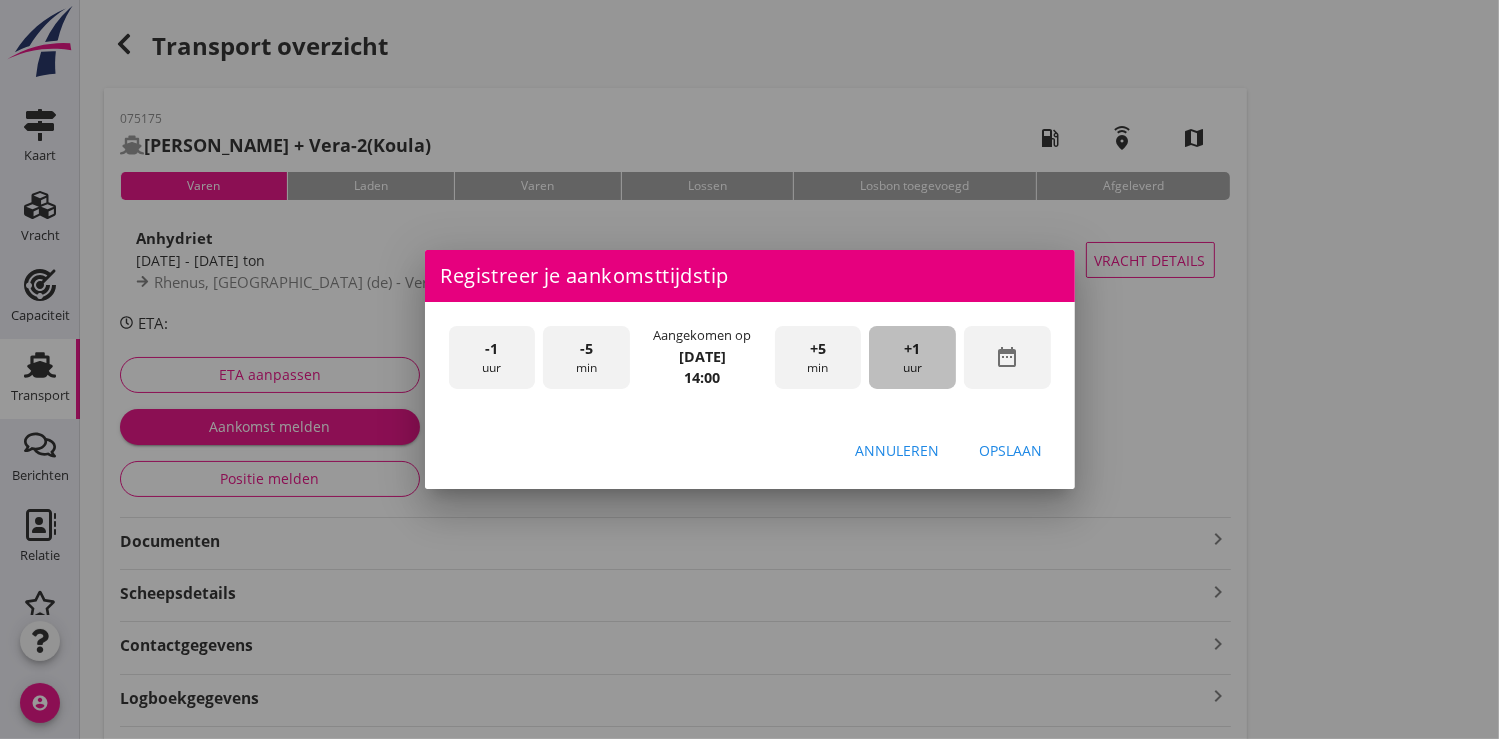 drag, startPoint x: 915, startPoint y: 348, endPoint x: 911, endPoint y: 358, distance: 10.770329 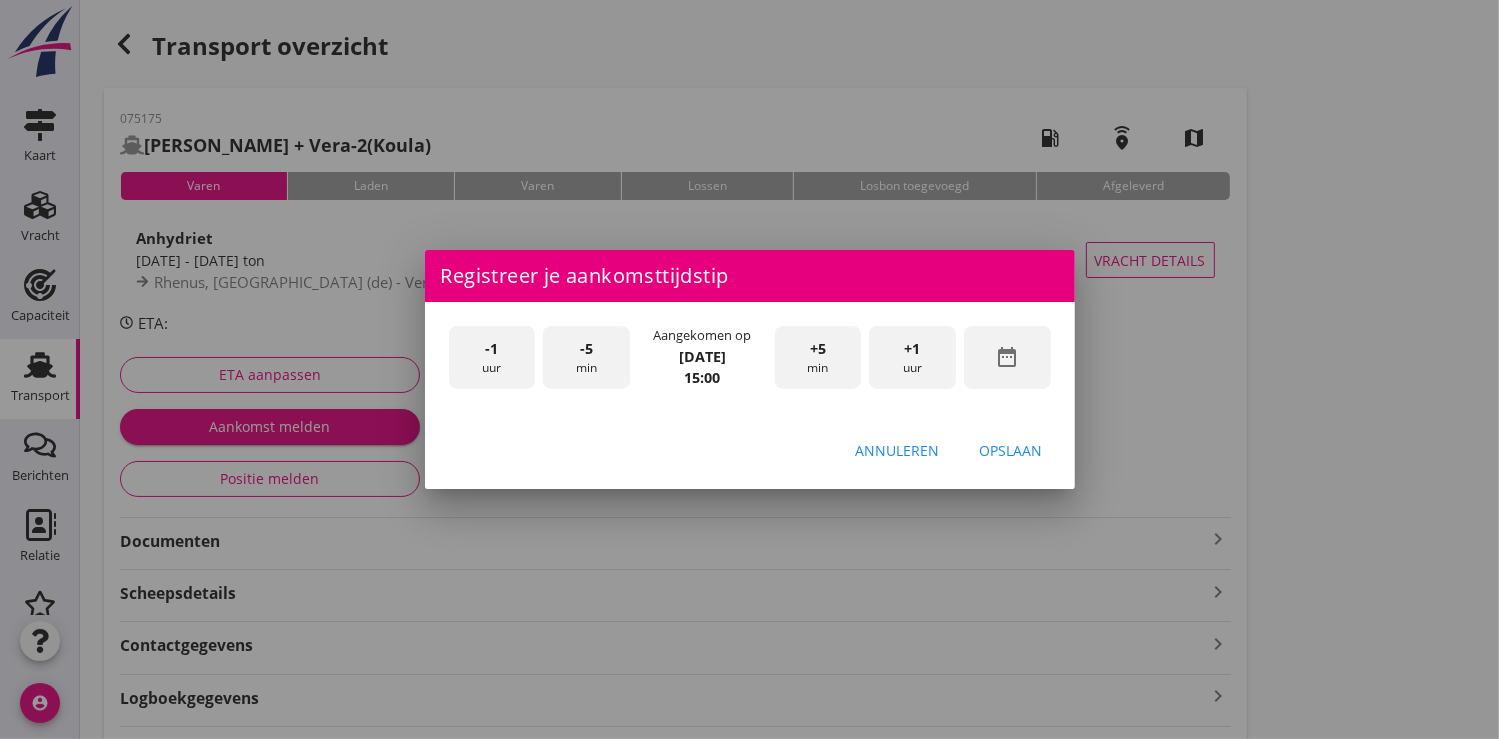 click on "Opslaan" at bounding box center (1011, 450) 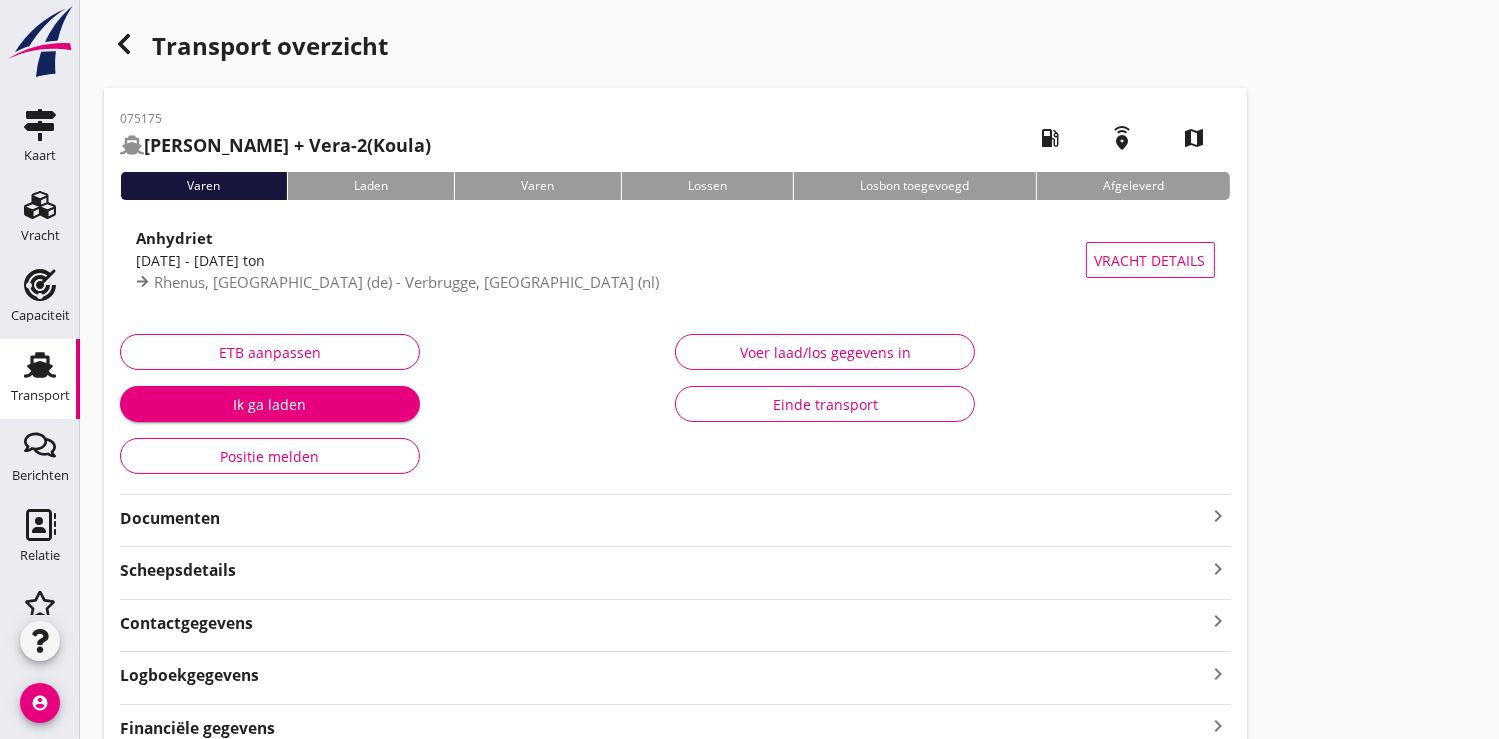 drag, startPoint x: 300, startPoint y: 394, endPoint x: 313, endPoint y: 395, distance: 13.038404 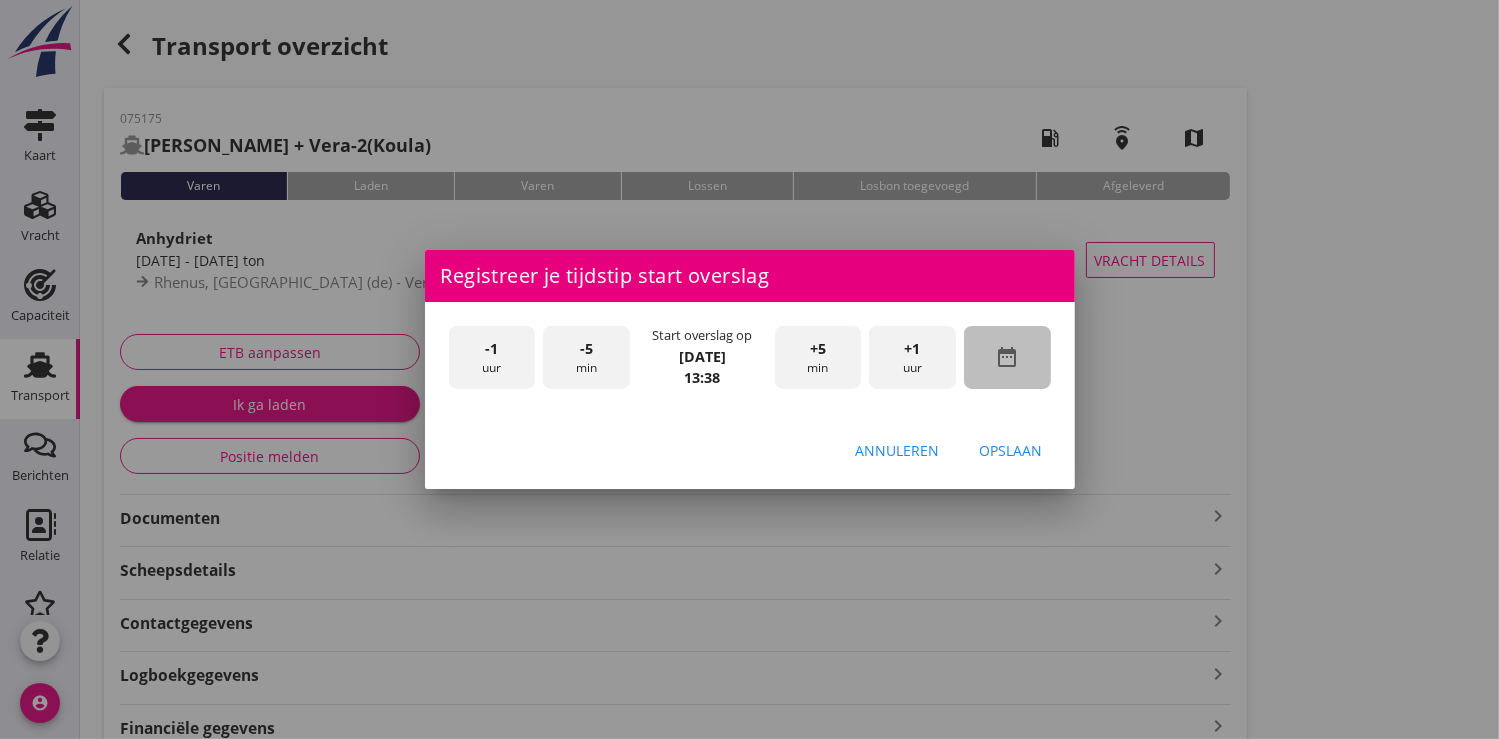 click on "date_range" at bounding box center [1007, 357] 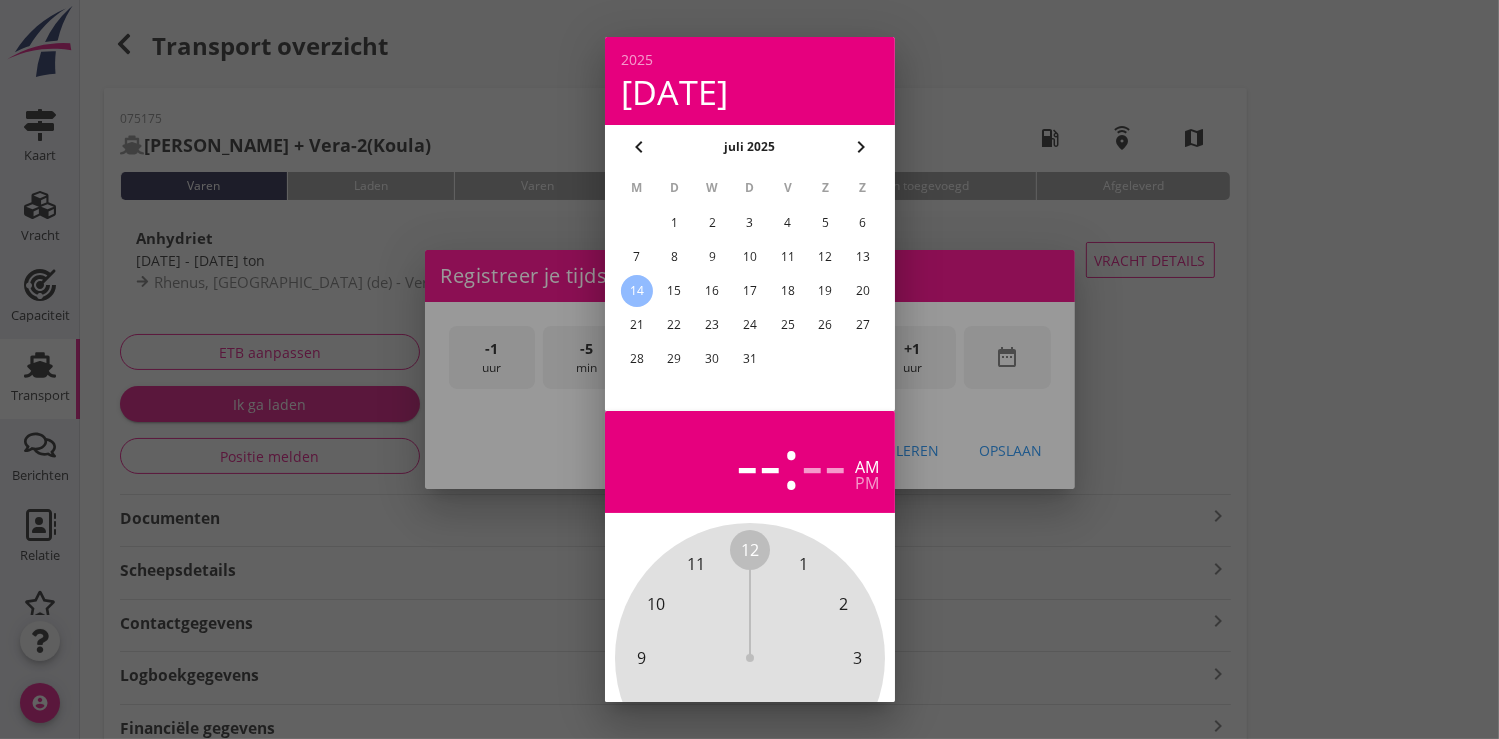 click on "11" at bounding box center (787, 257) 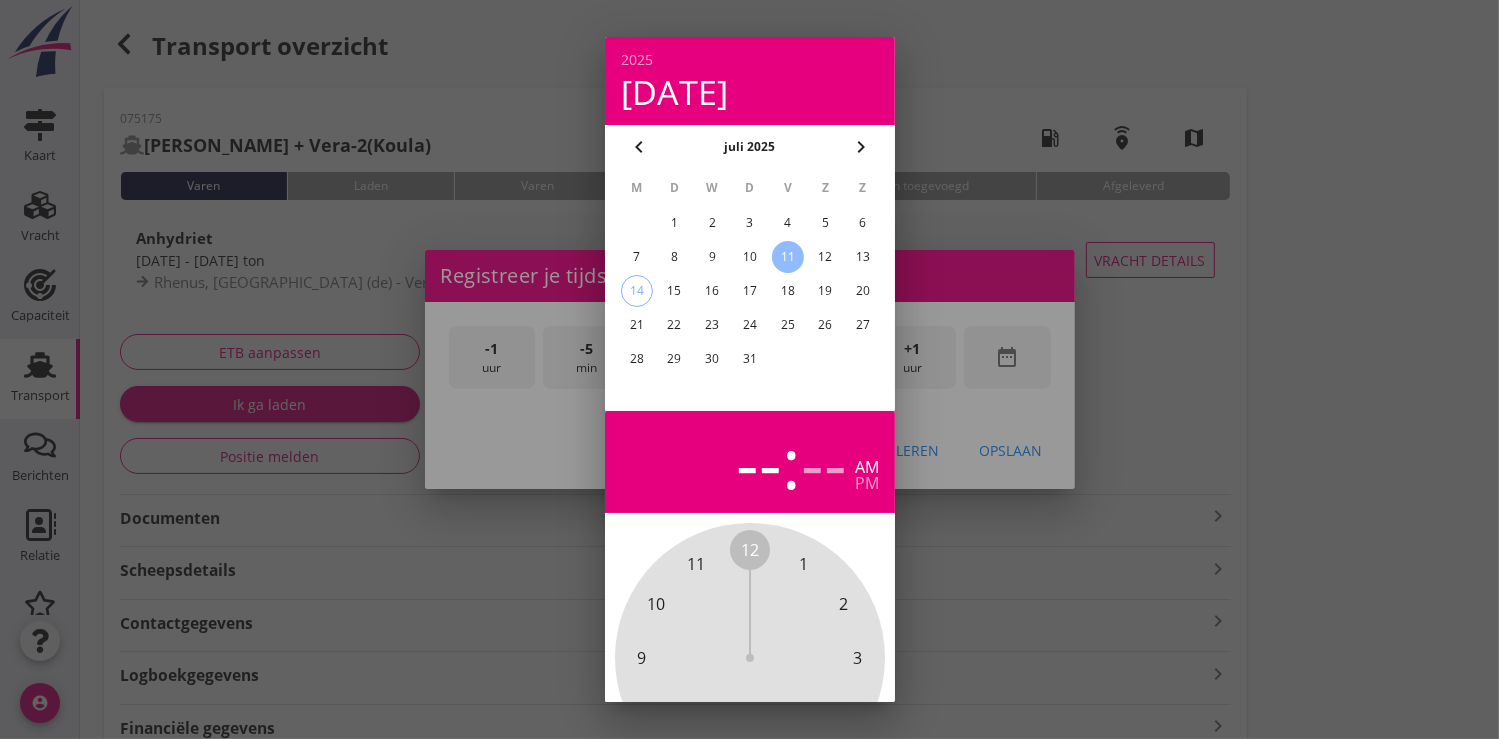 scroll, scrollTop: 185, scrollLeft: 0, axis: vertical 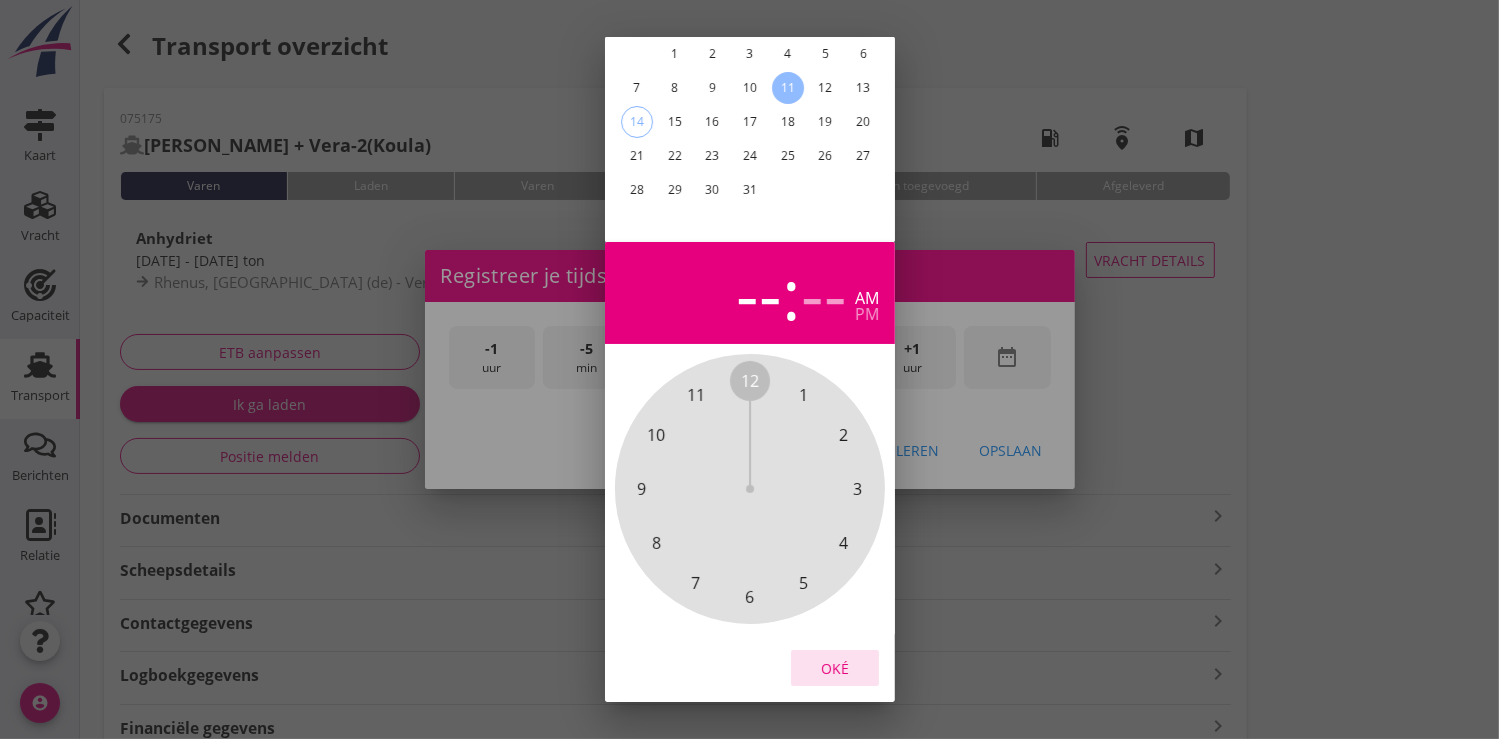 drag, startPoint x: 839, startPoint y: 659, endPoint x: 855, endPoint y: 570, distance: 90.426765 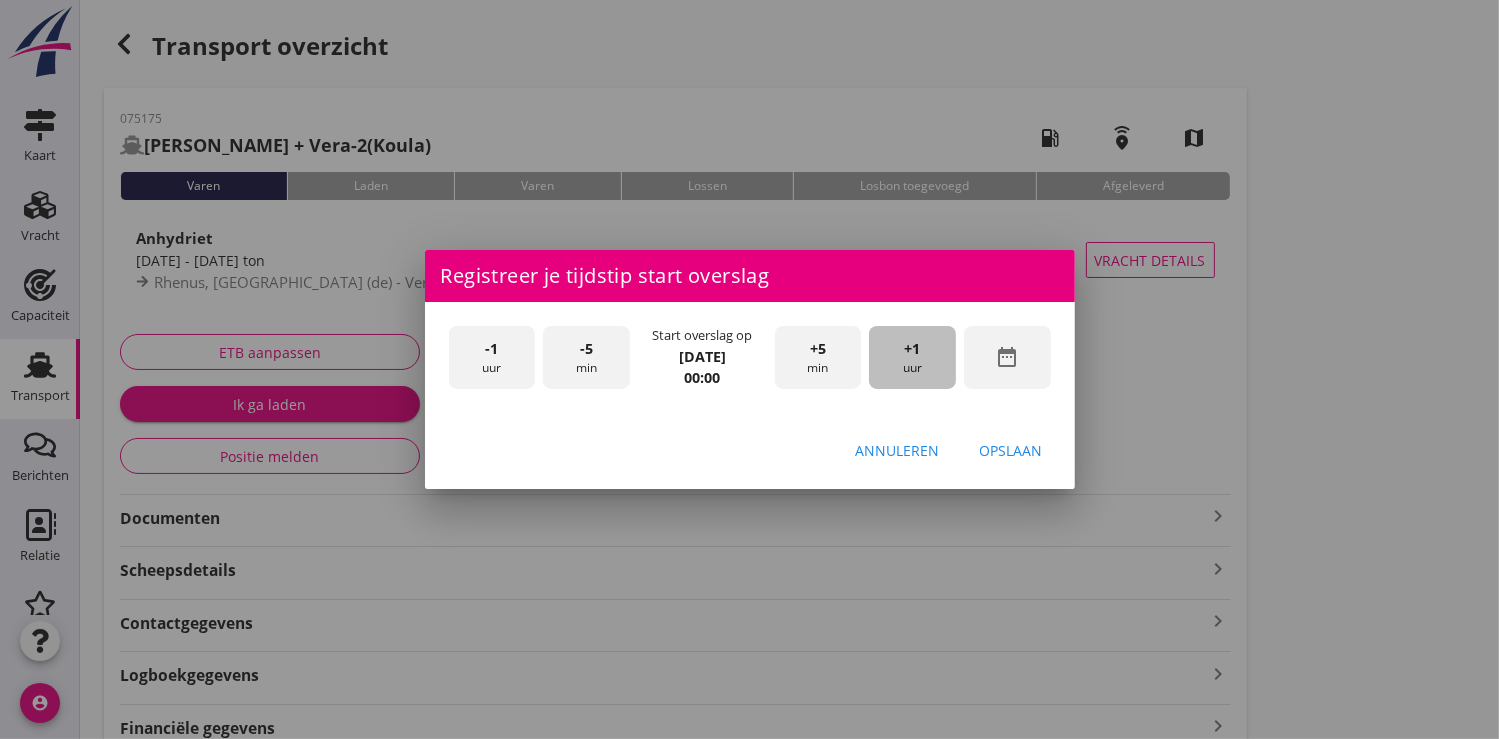 click on "+1  uur" at bounding box center [912, 357] 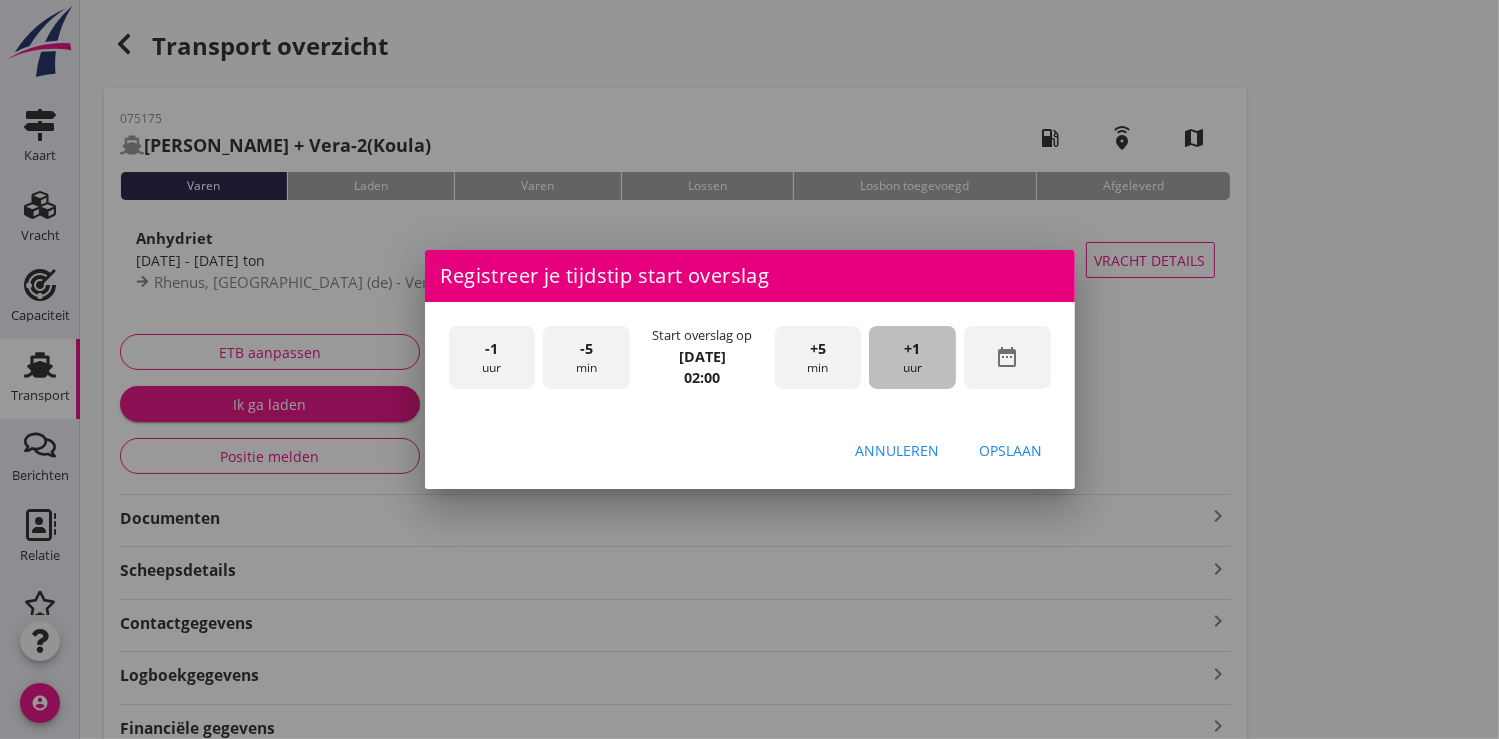 click on "+1  uur" at bounding box center [912, 357] 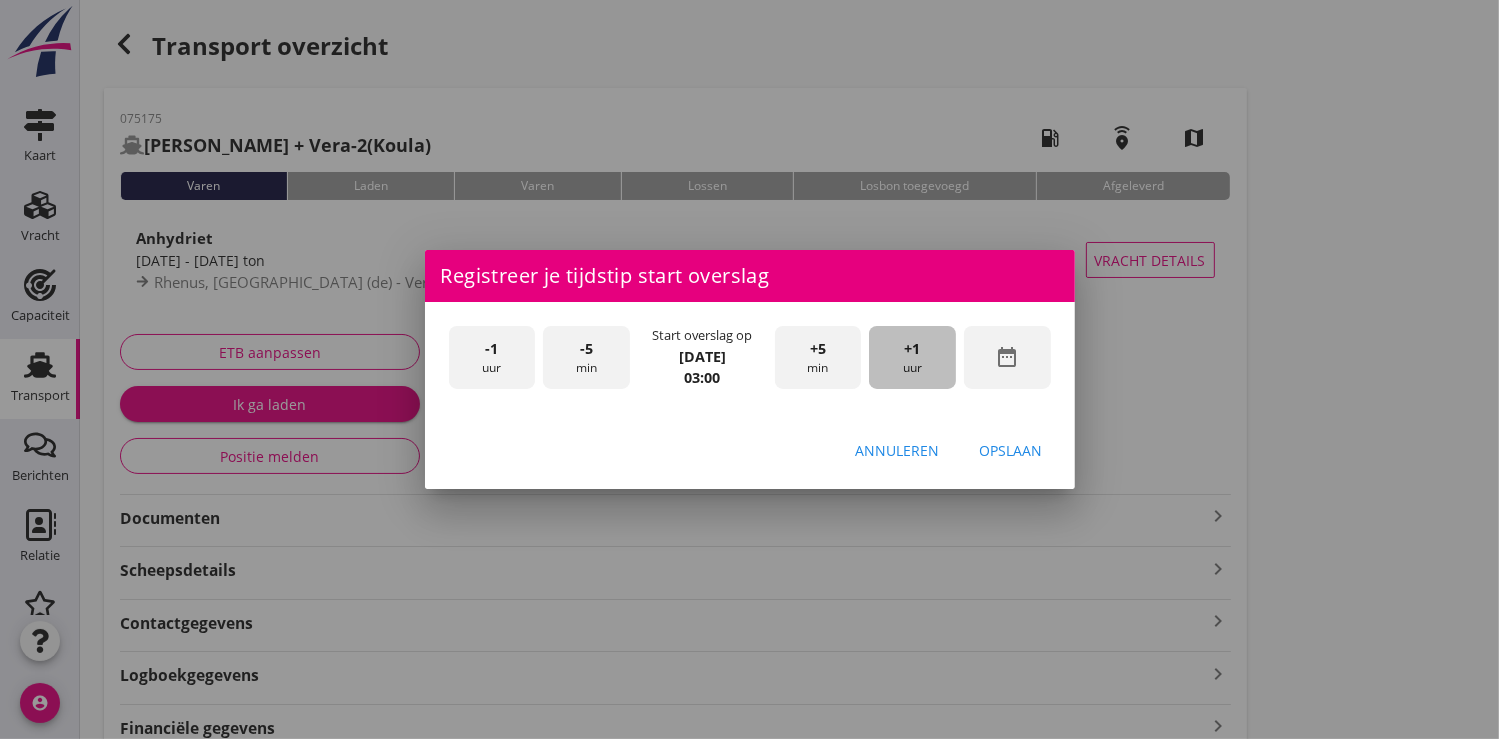 click on "+1  uur" at bounding box center (912, 357) 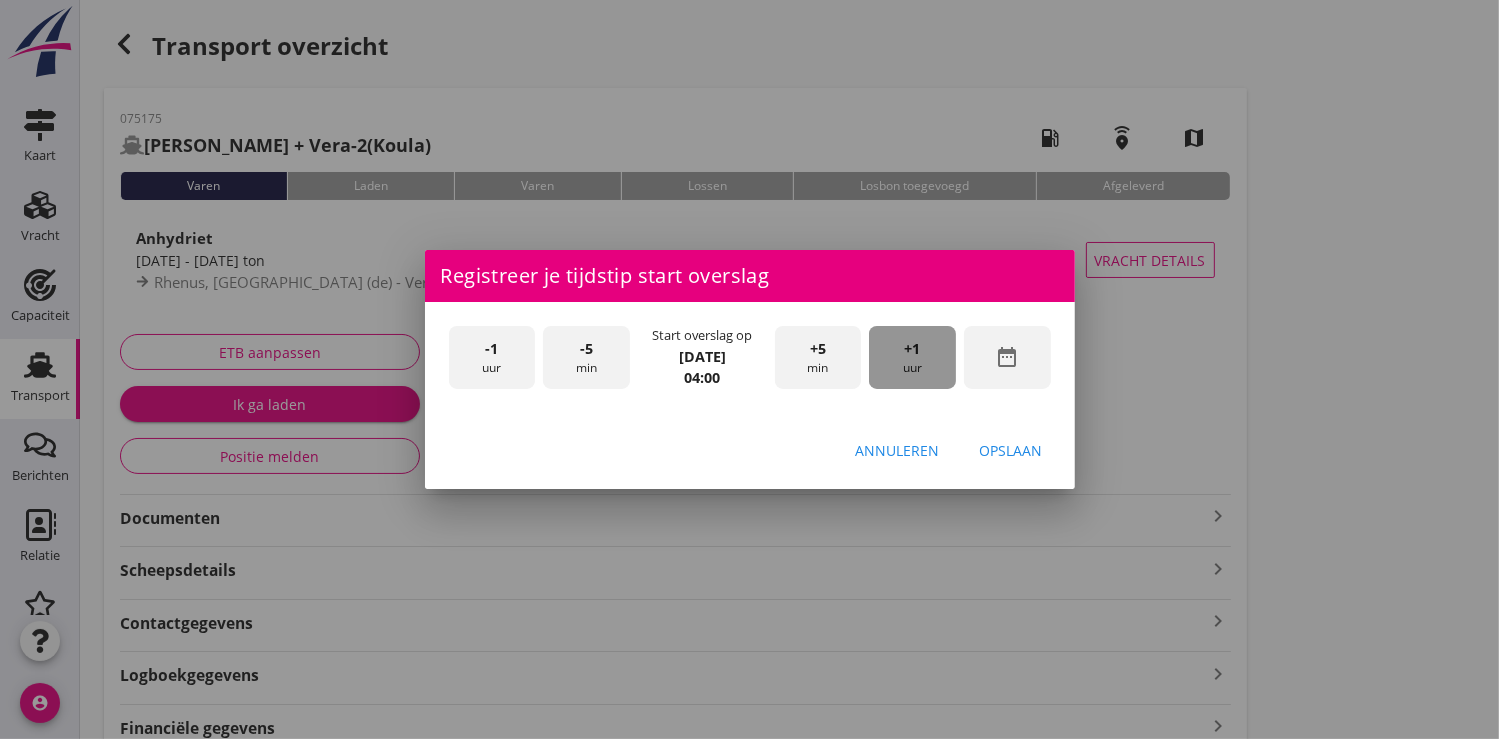 click on "+1  uur" at bounding box center (912, 357) 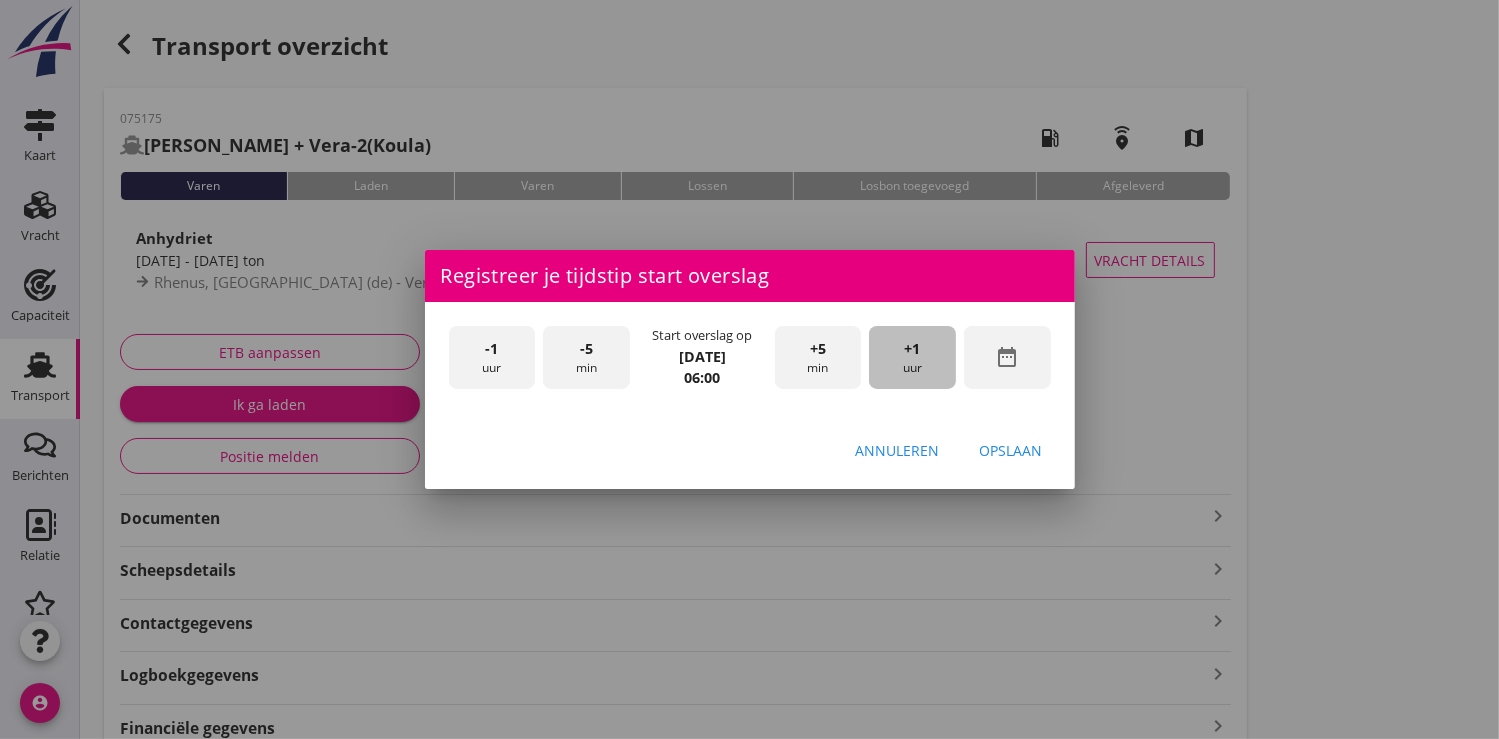 click on "+1  uur" at bounding box center [912, 357] 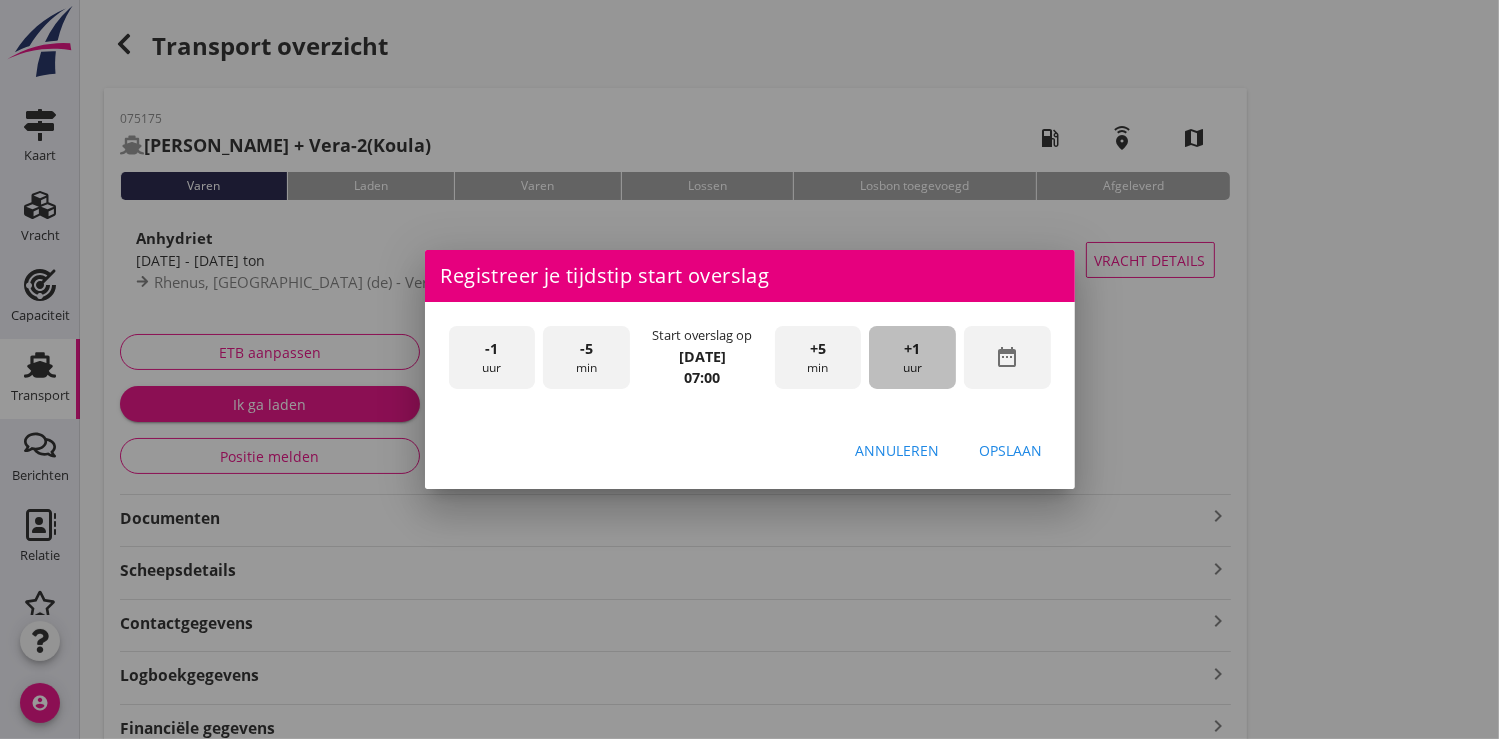 click on "+1  uur" at bounding box center (912, 357) 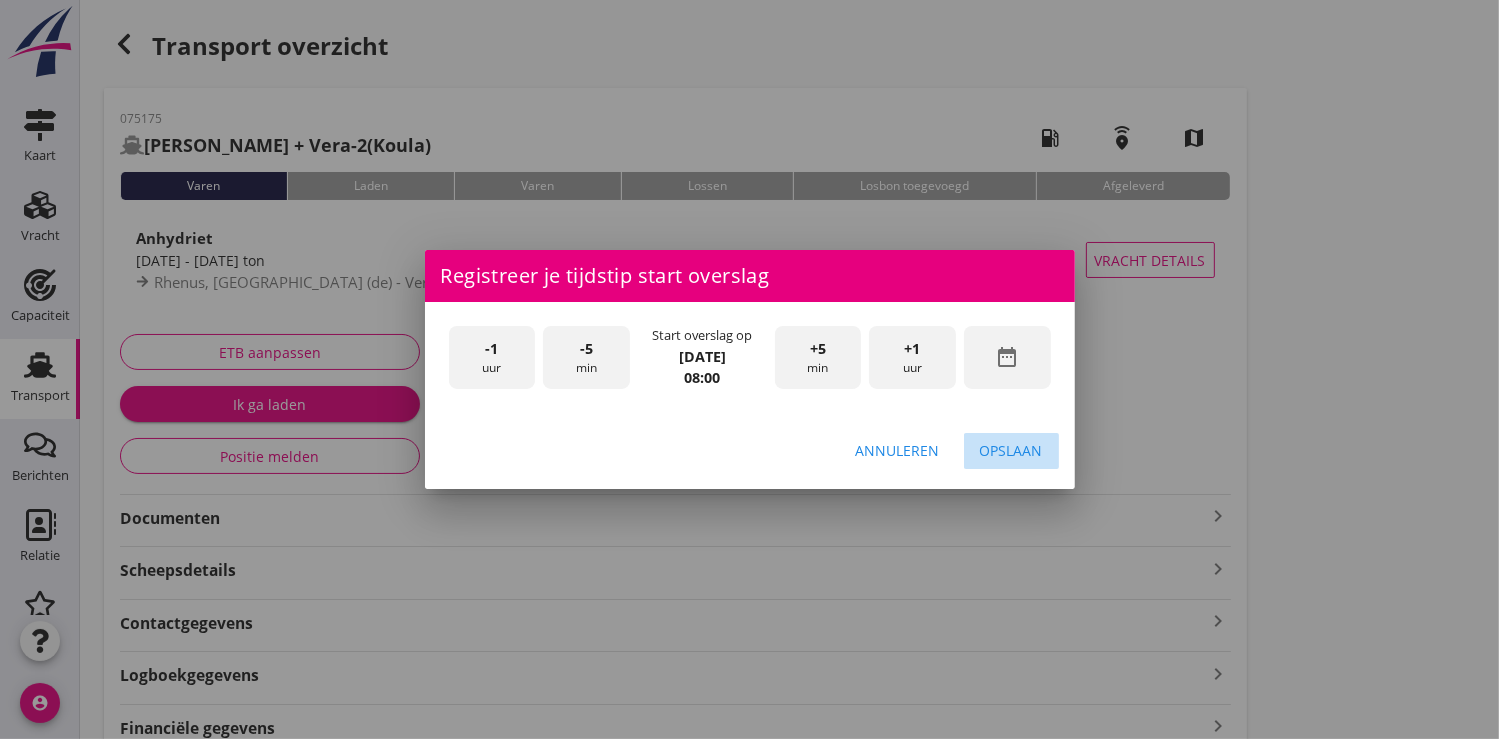 click on "Opslaan" at bounding box center (1011, 450) 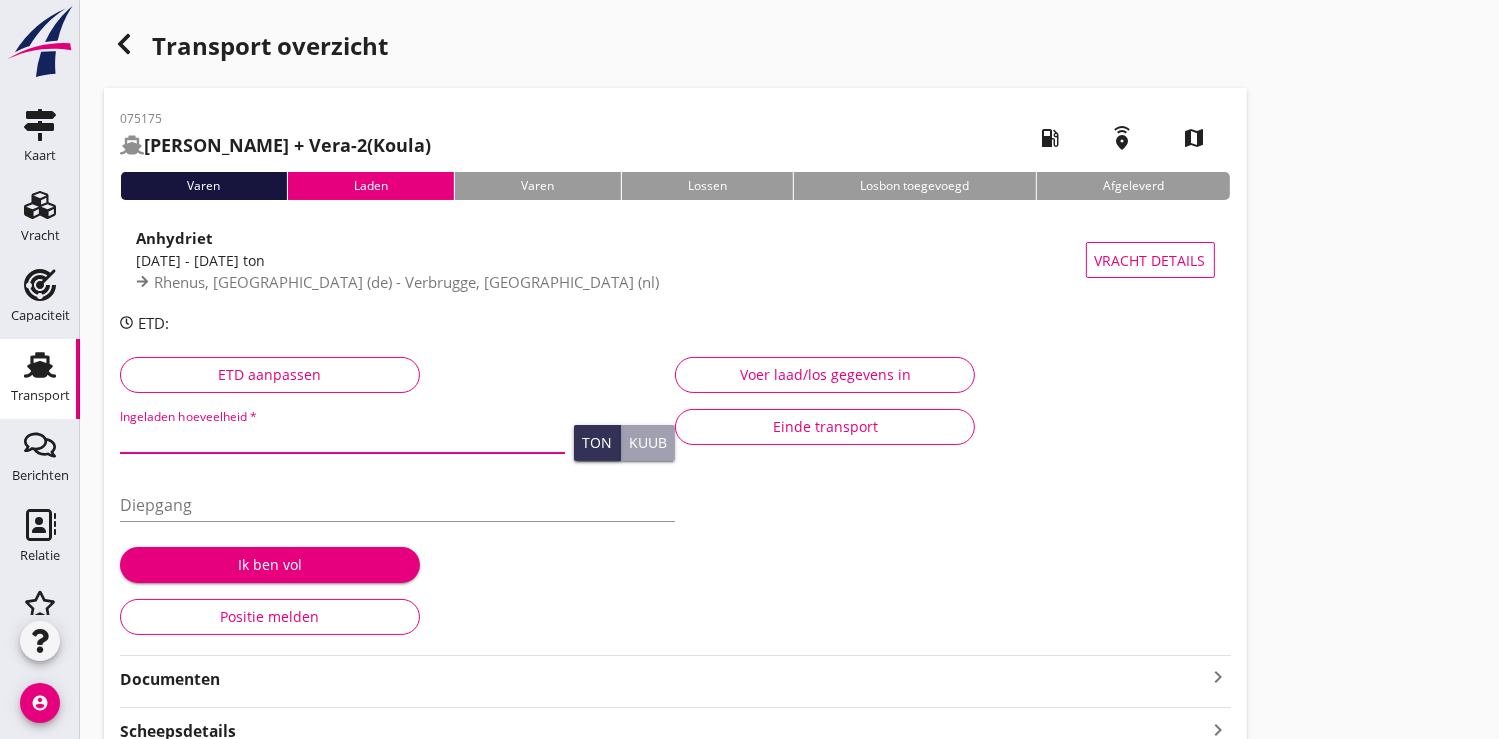 click at bounding box center (342, 437) 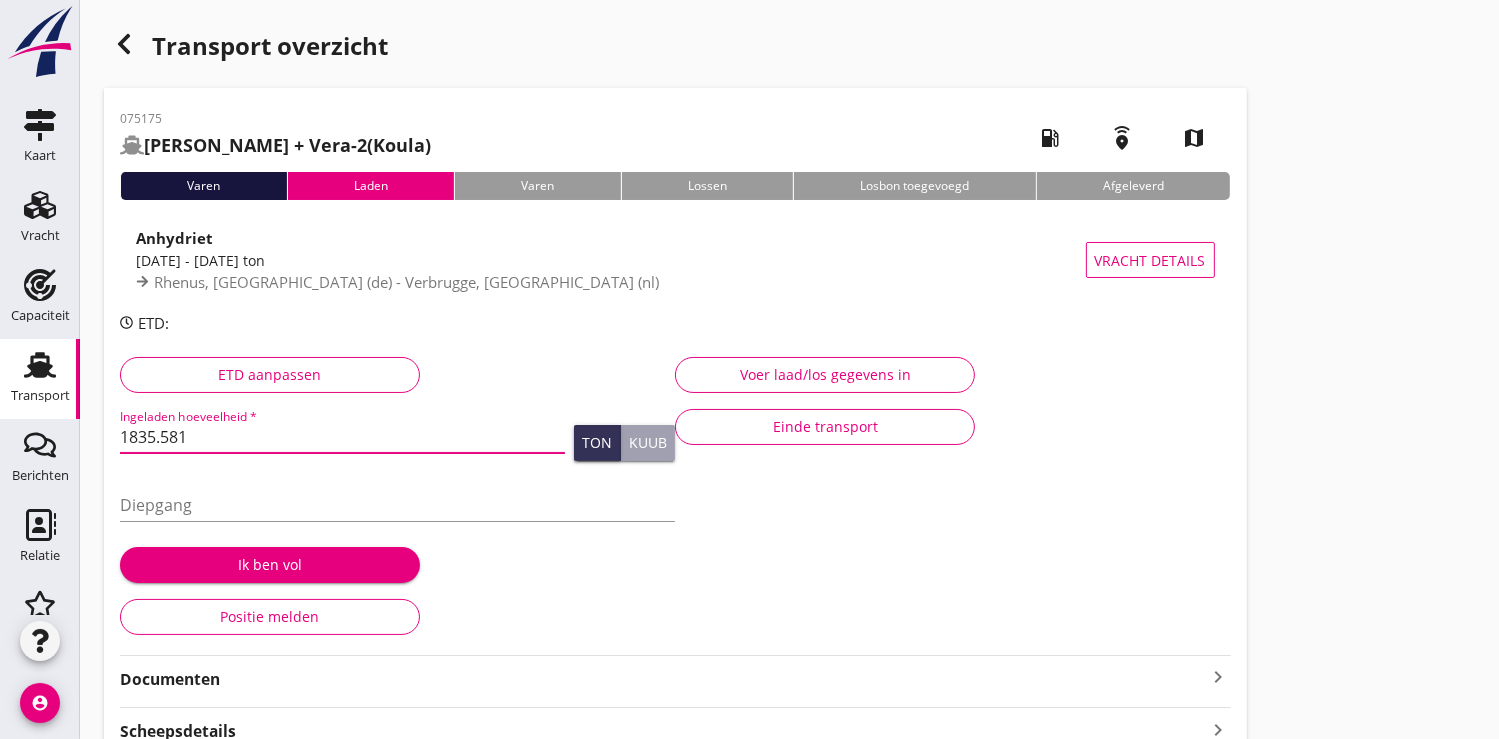 type on "1835.581" 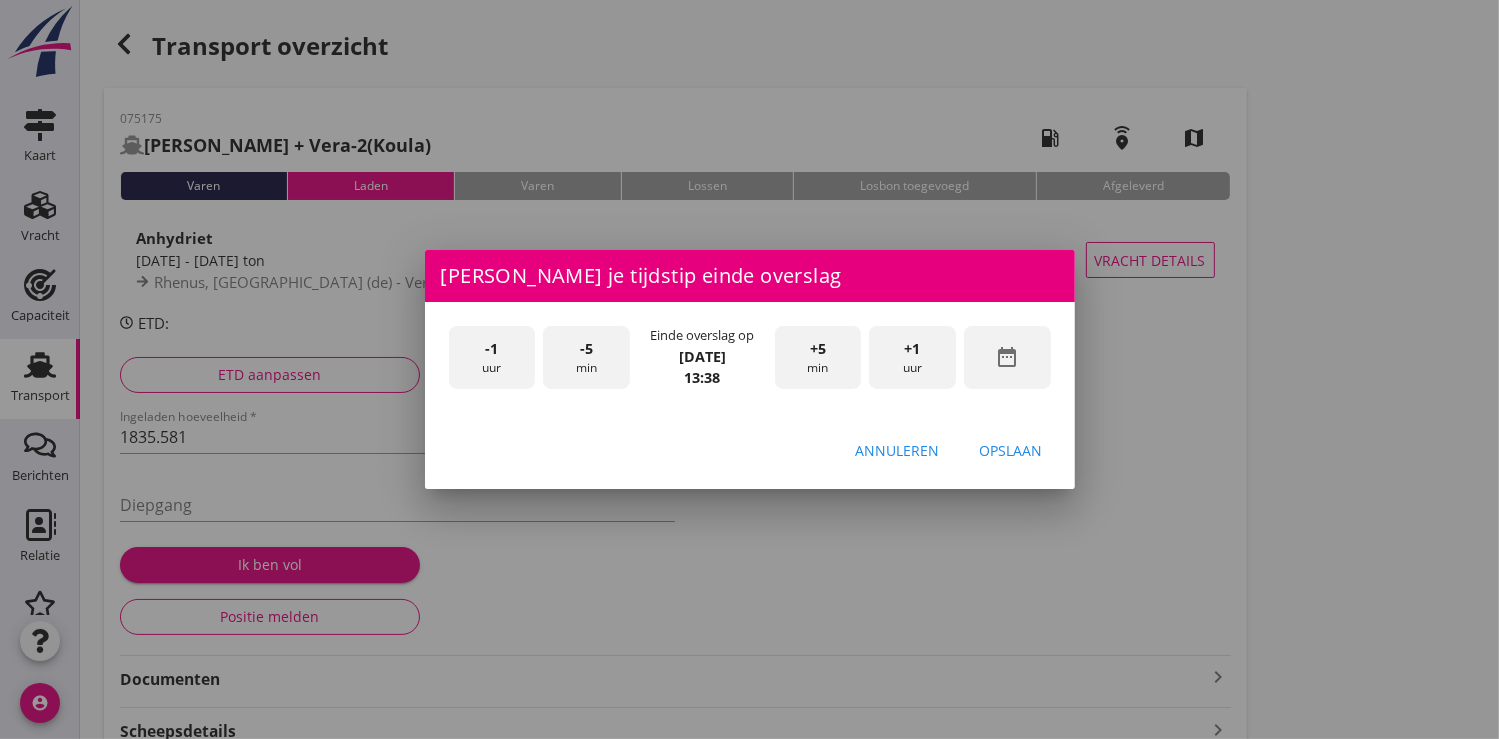 click on "-1  uur" at bounding box center (492, 357) 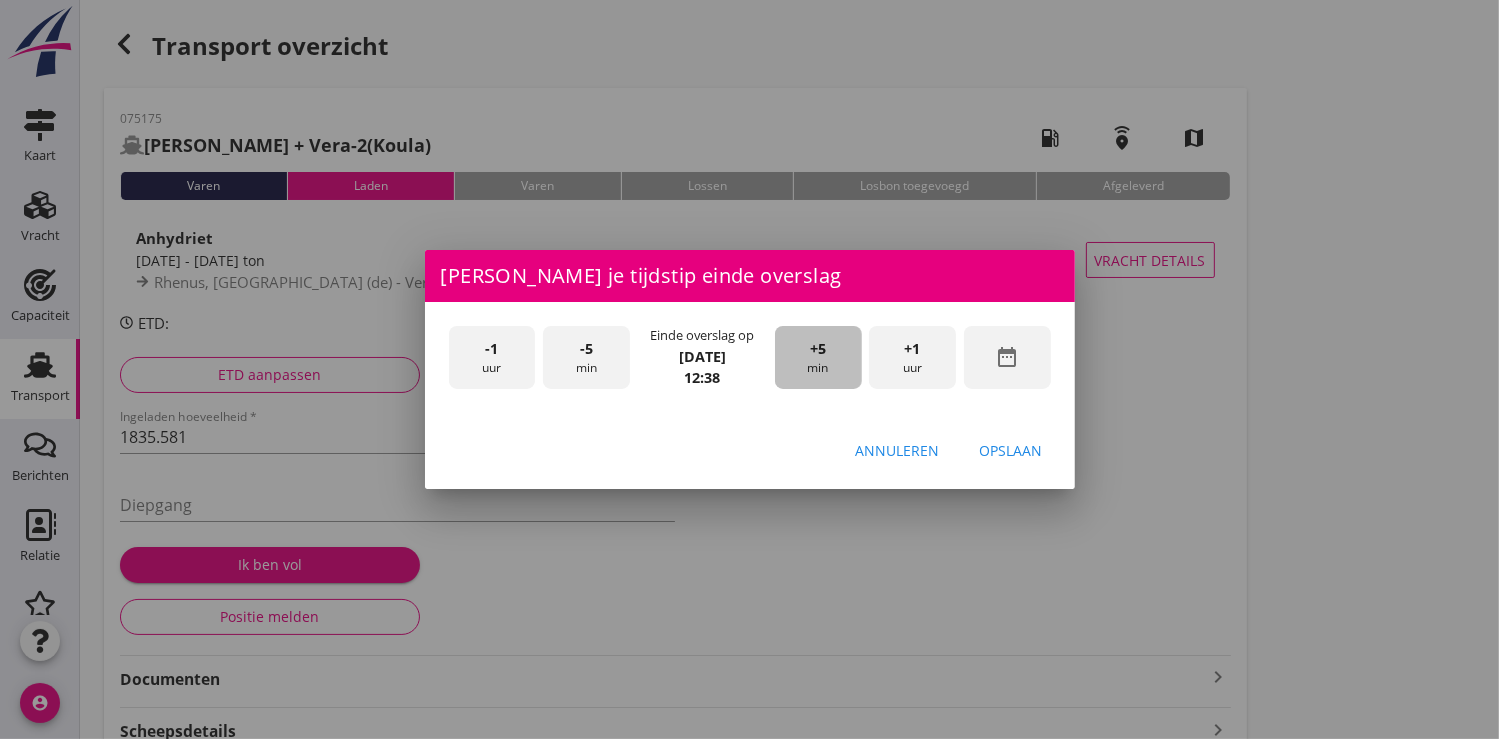 click on "+5" at bounding box center (818, 349) 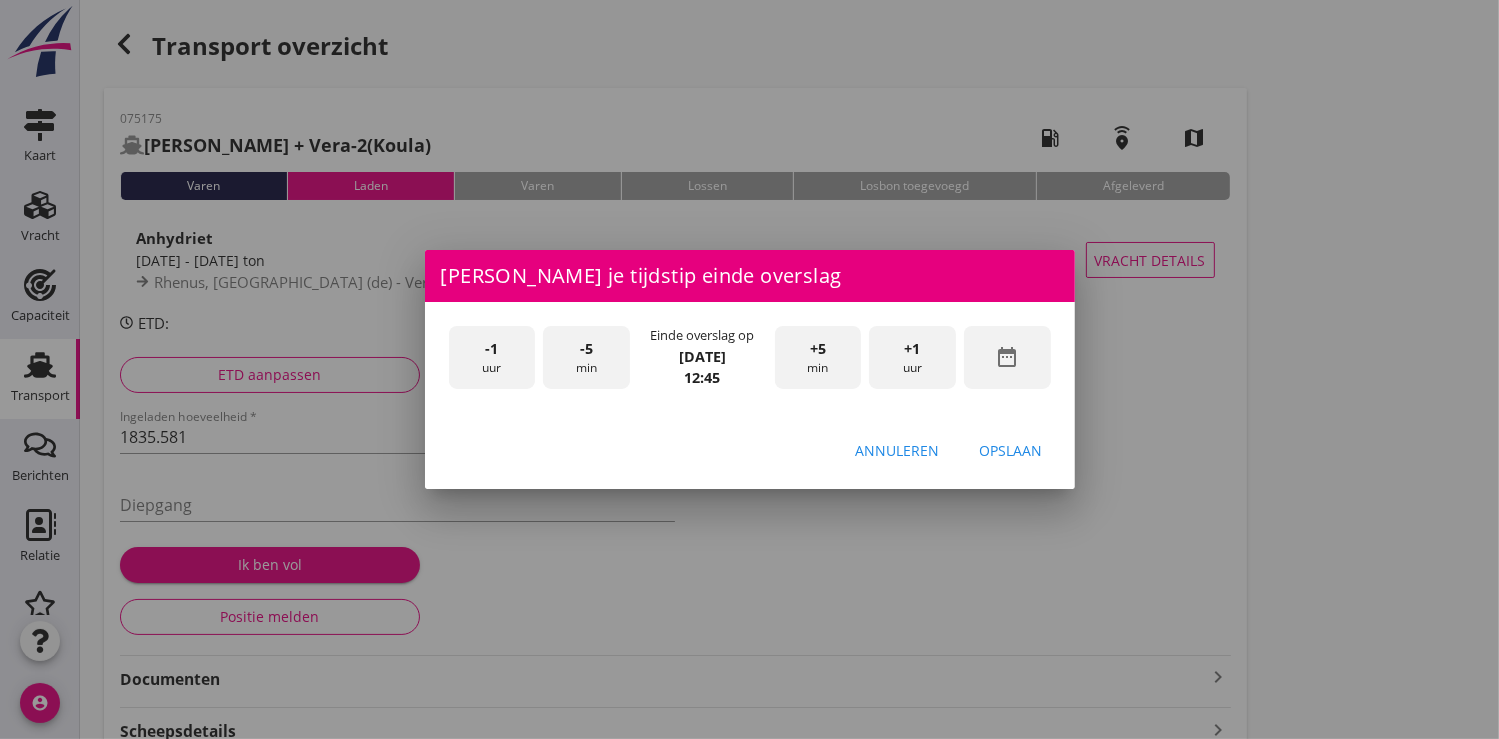 click on "Opslaan" at bounding box center [1011, 450] 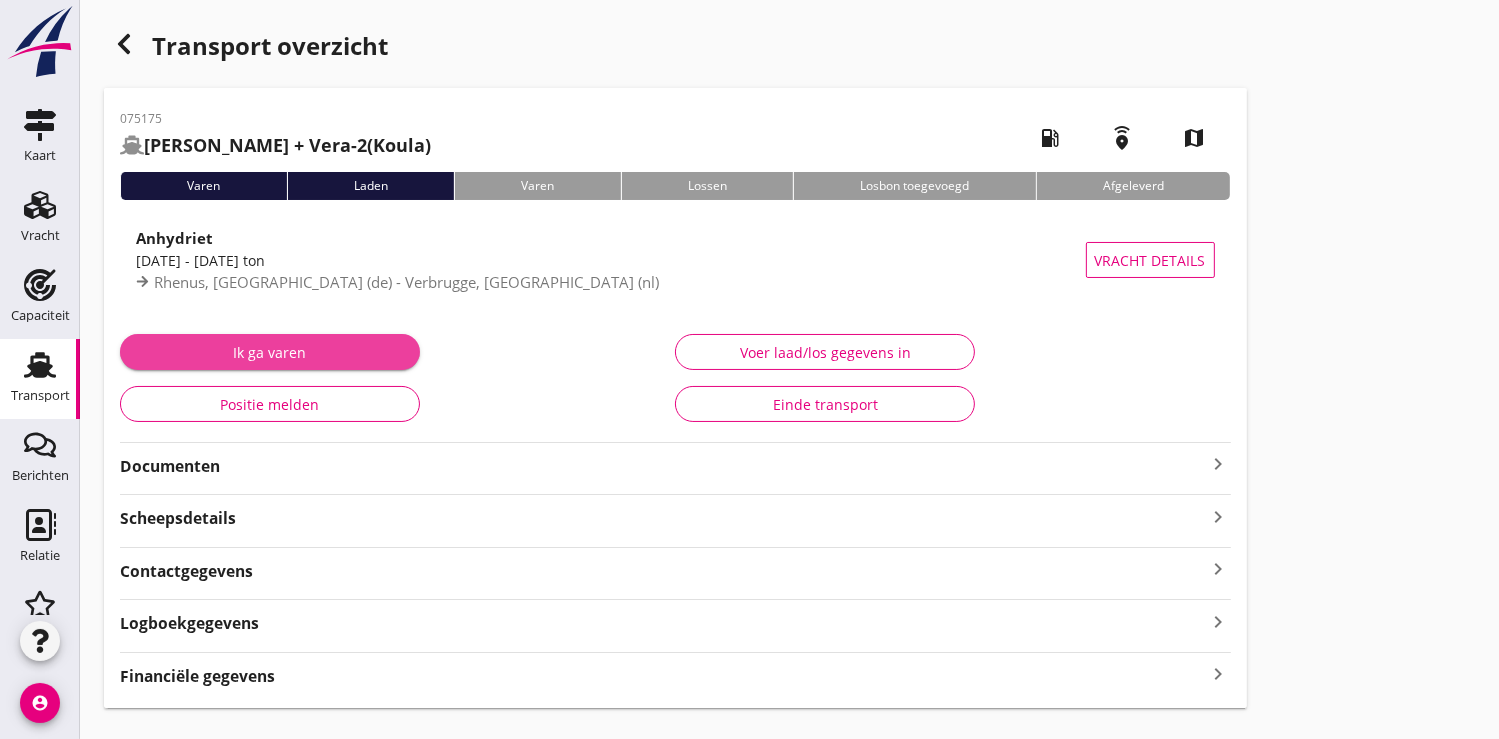 click on "Ik ga varen" at bounding box center [270, 352] 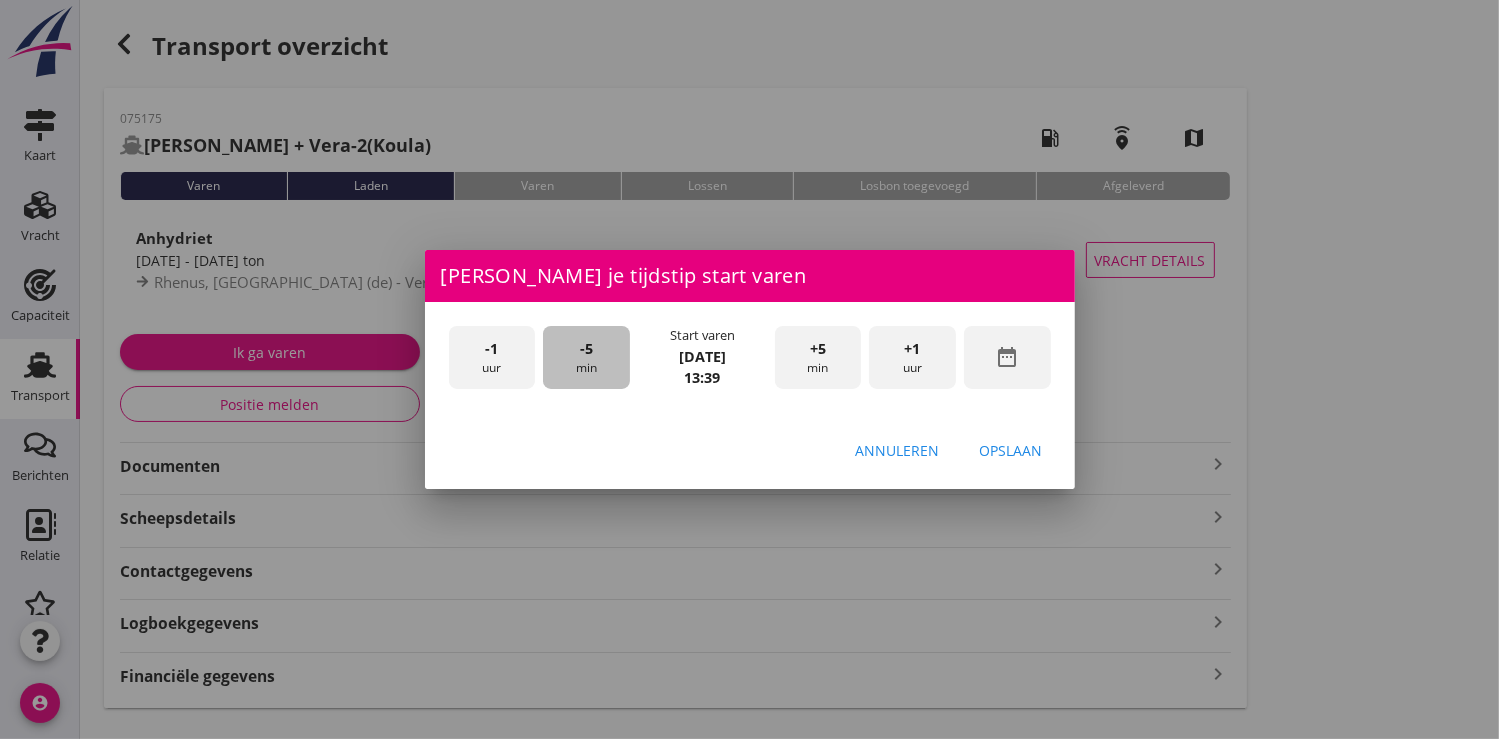 click on "-5" at bounding box center [586, 349] 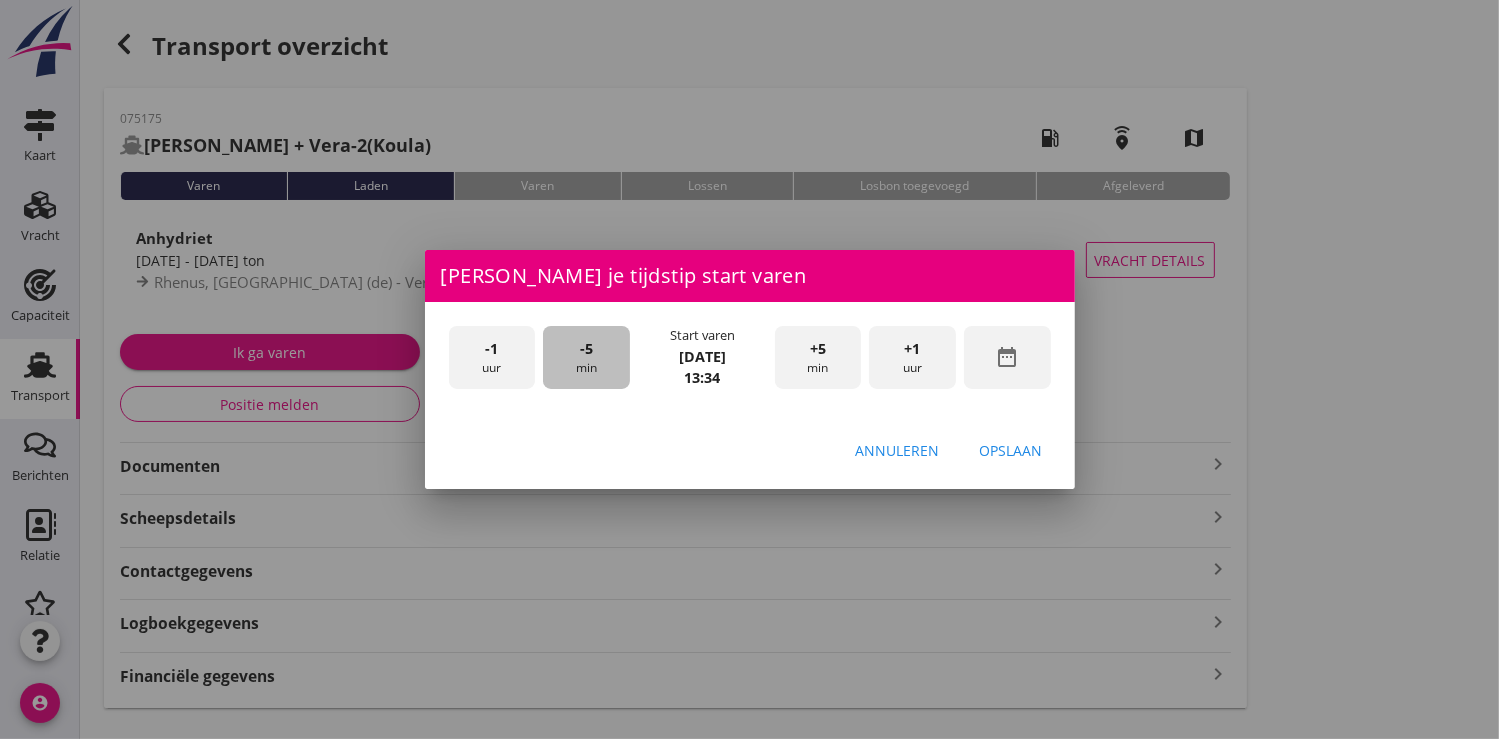 click on "-5  min" at bounding box center [586, 357] 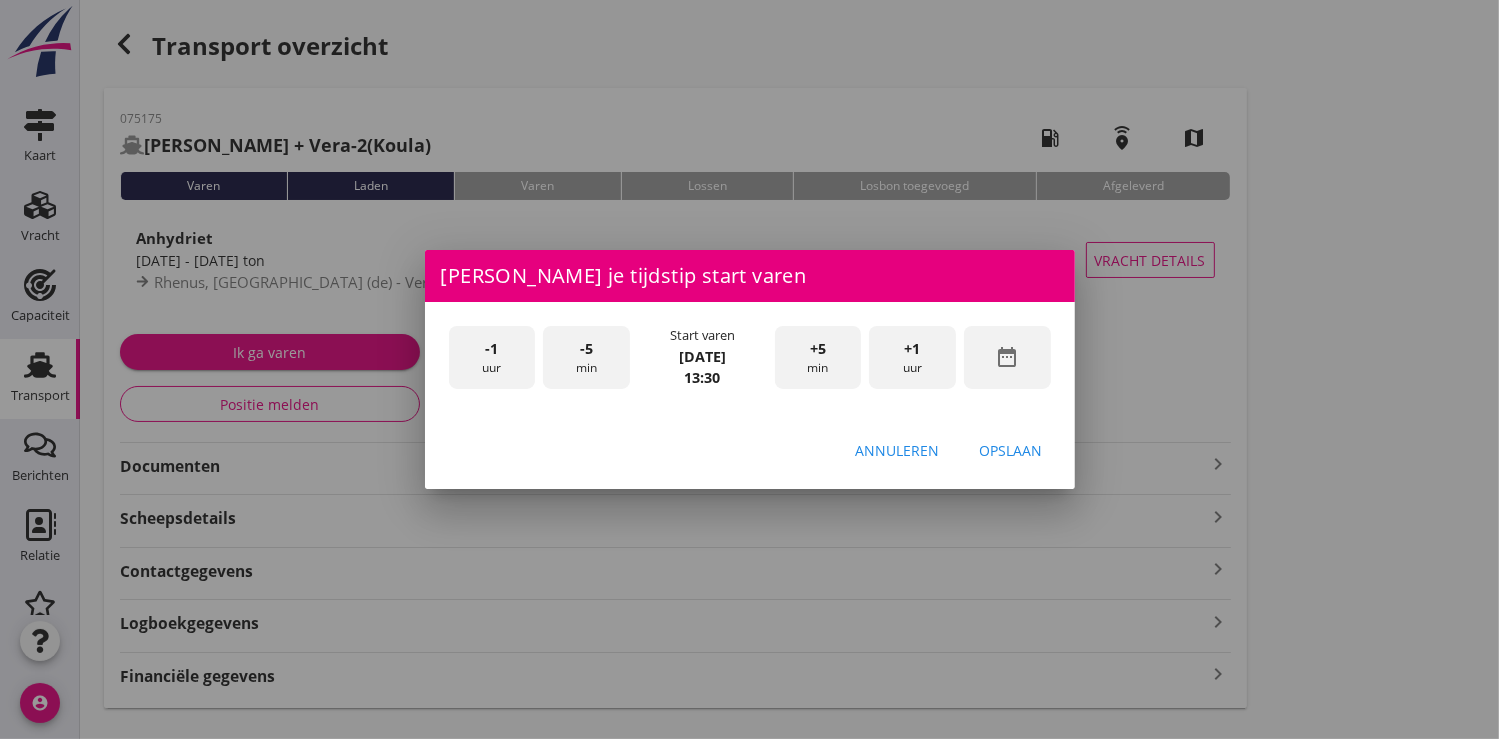 click on "Opslaan" at bounding box center [1011, 450] 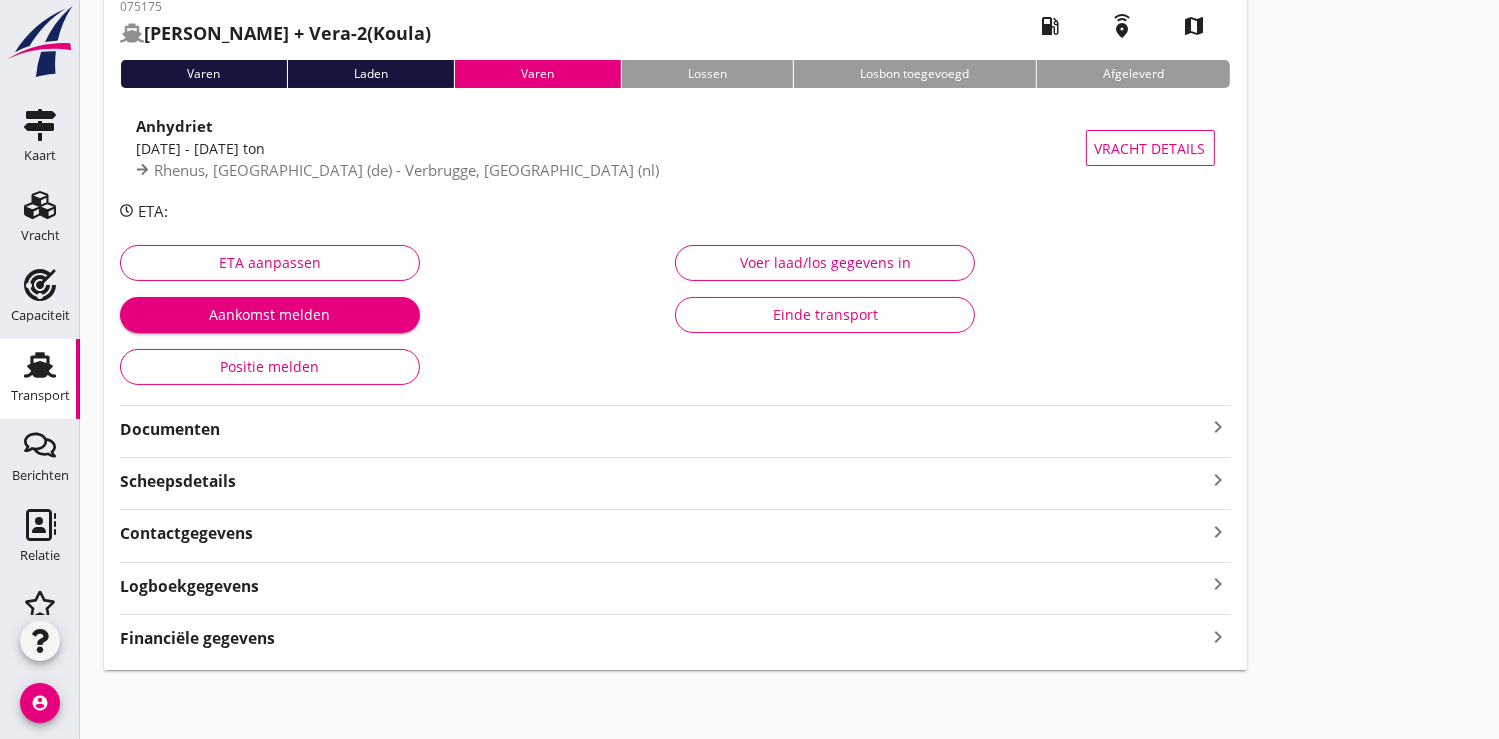 scroll, scrollTop: 114, scrollLeft: 0, axis: vertical 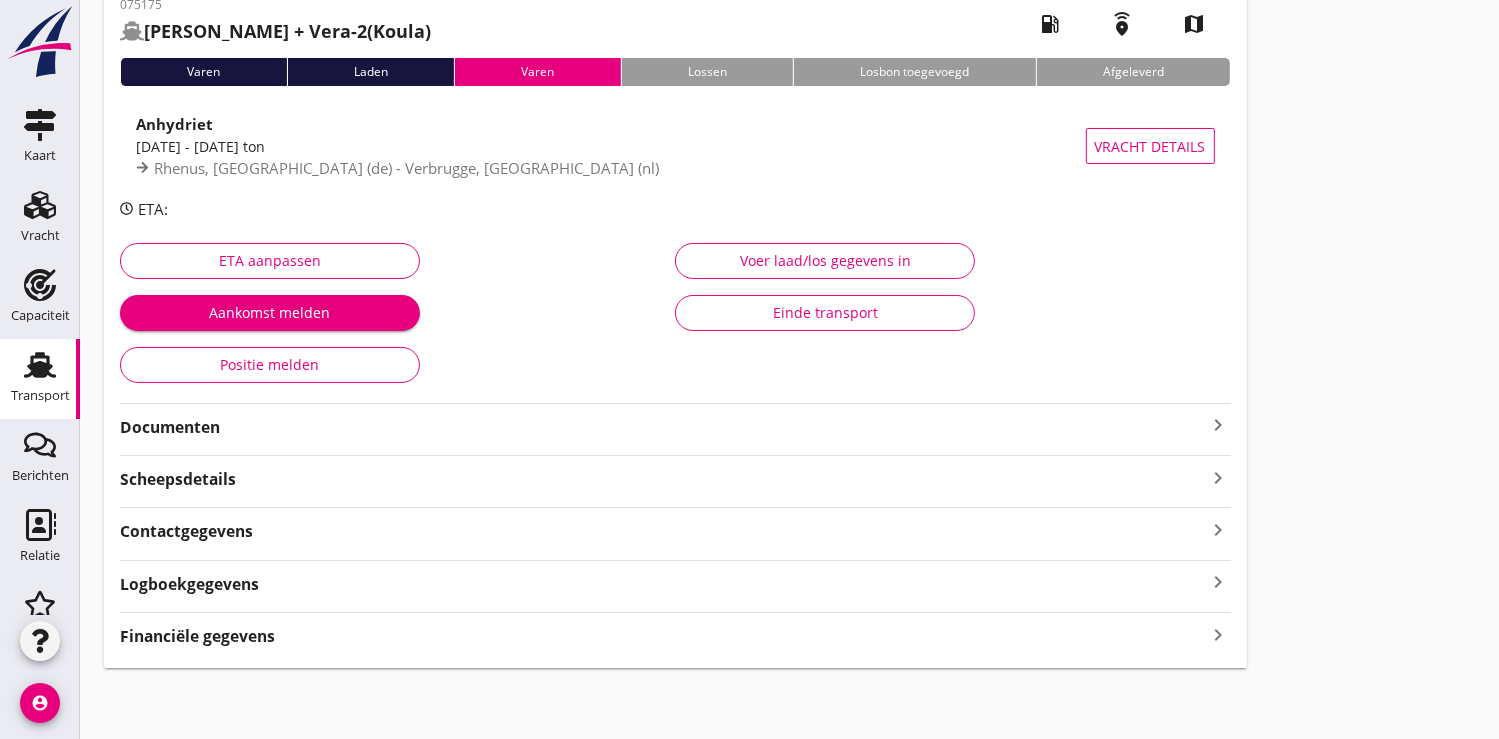 click on "Documenten" at bounding box center [663, 427] 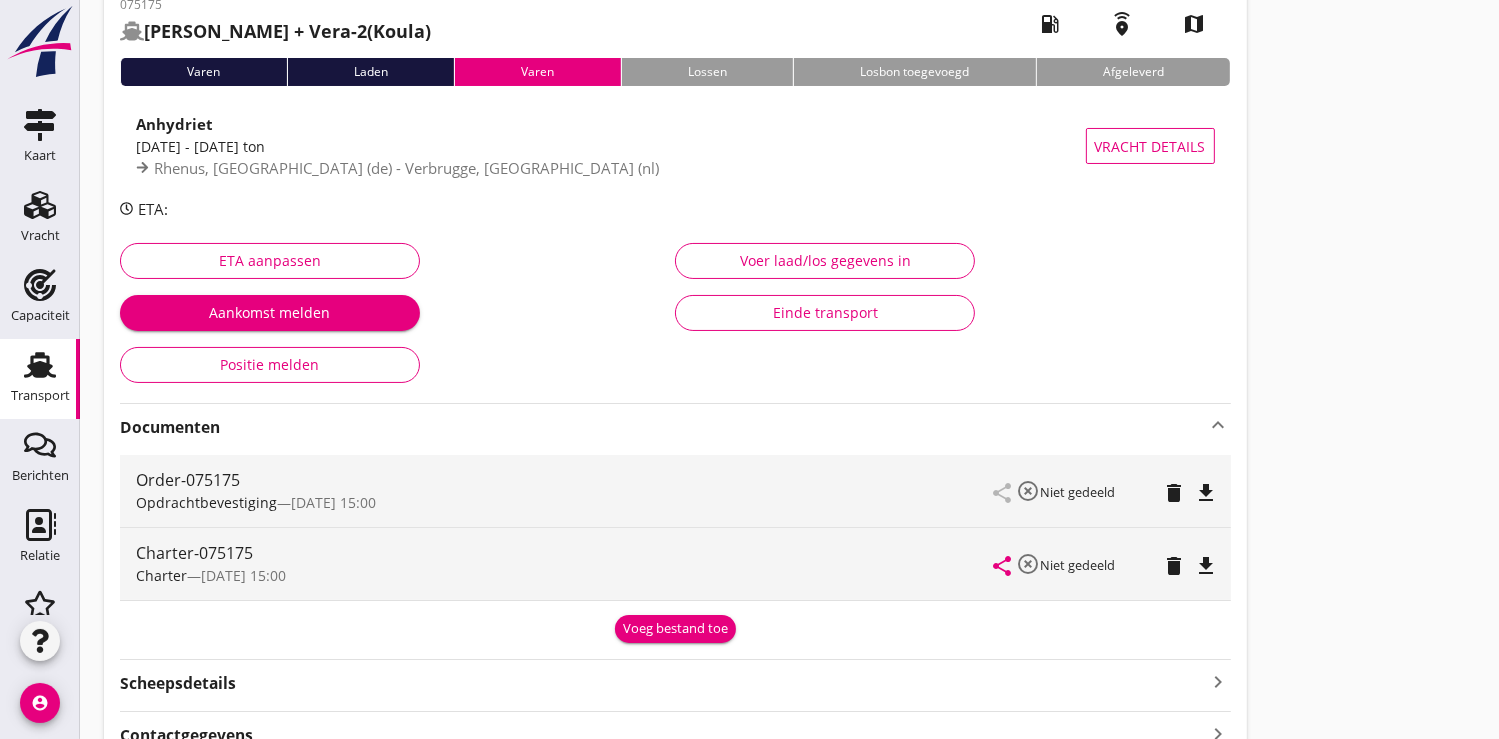 click on "Voeg bestand toe" at bounding box center [675, 629] 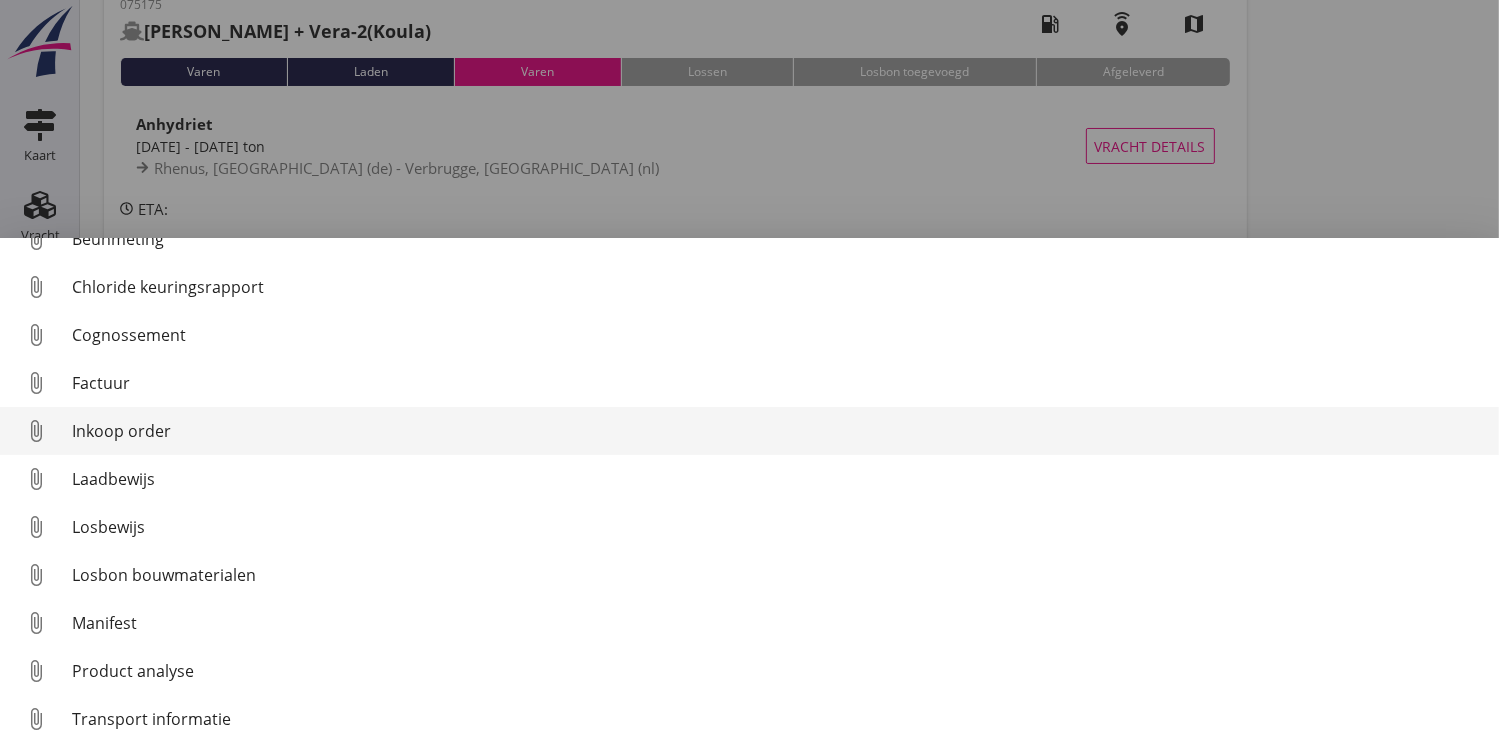 scroll, scrollTop: 0, scrollLeft: 0, axis: both 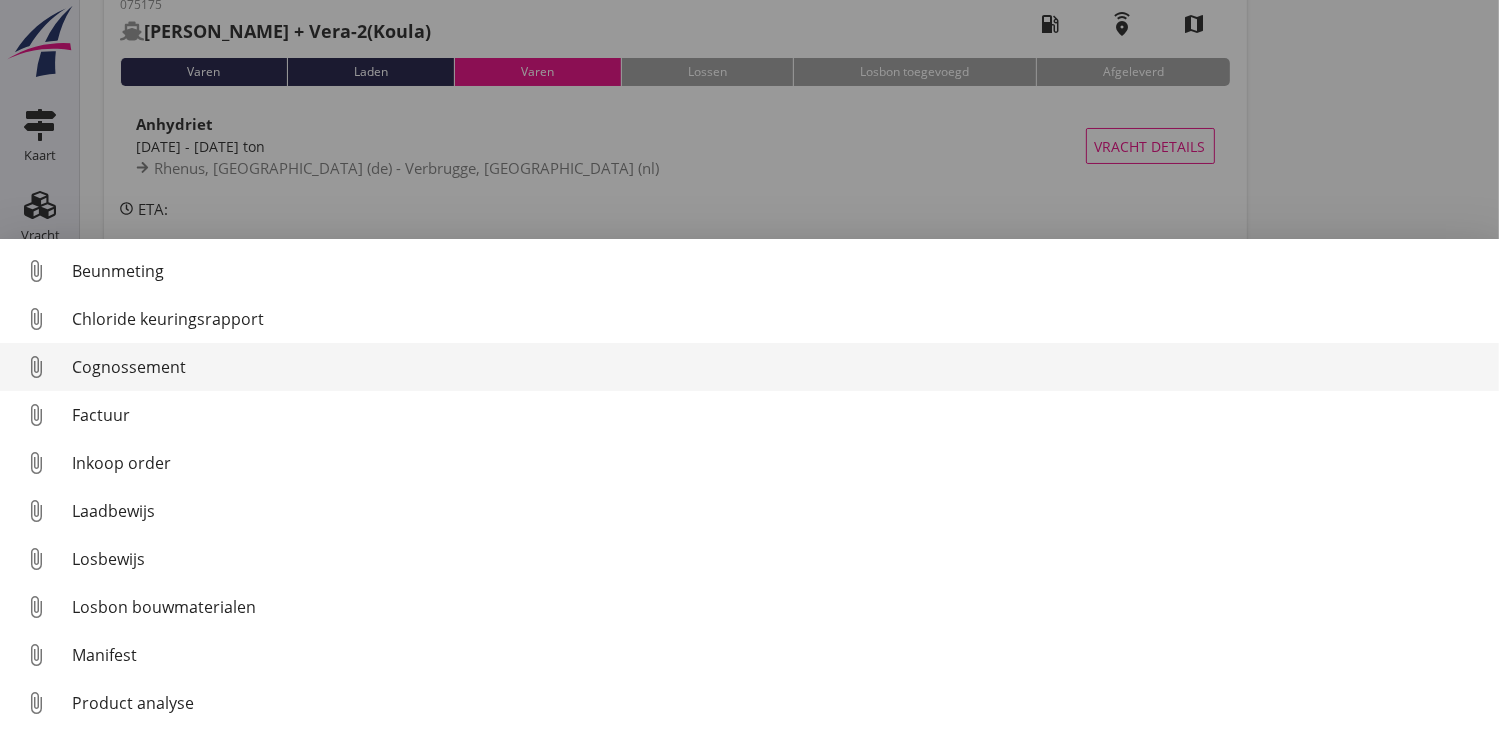 click on "Cognossement" at bounding box center (777, 367) 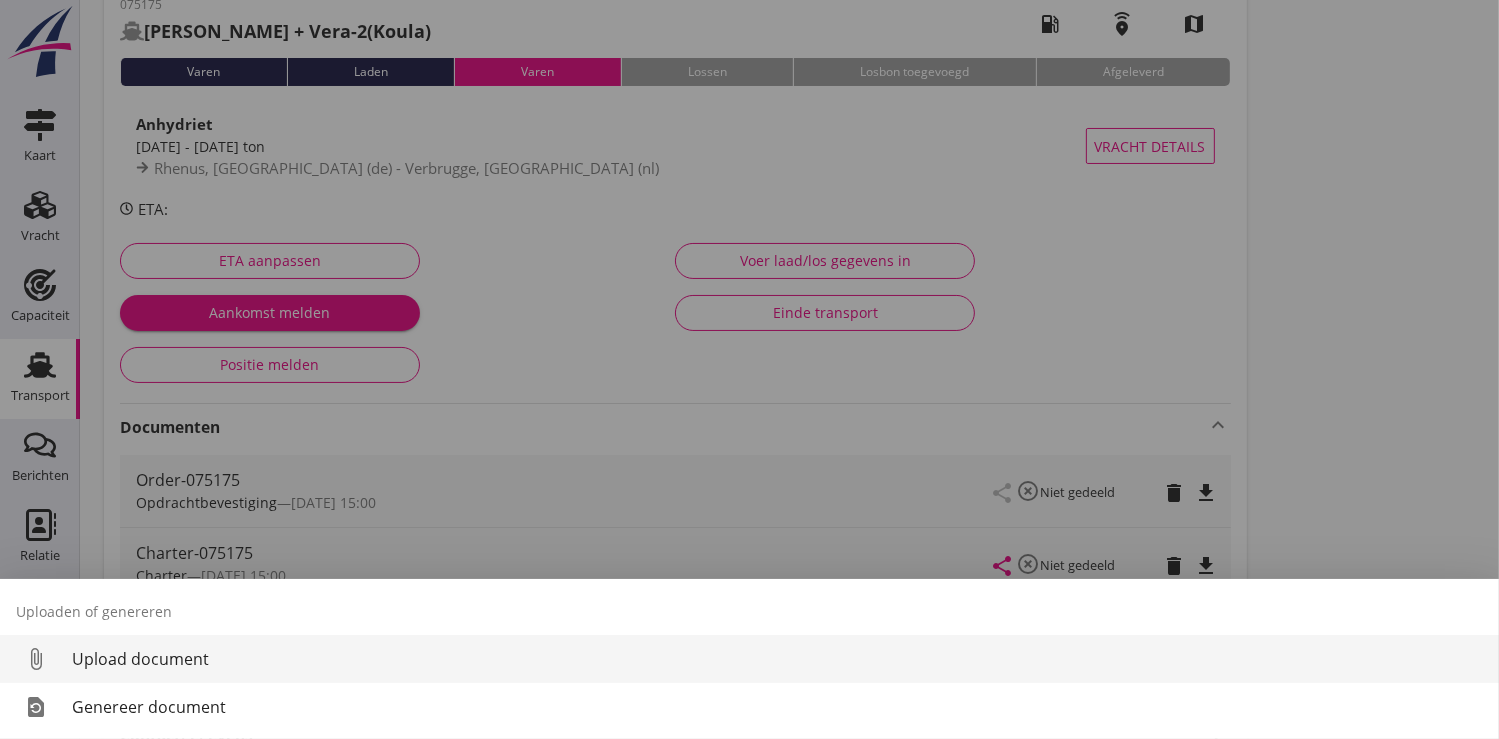 click on "Upload document" at bounding box center (777, 659) 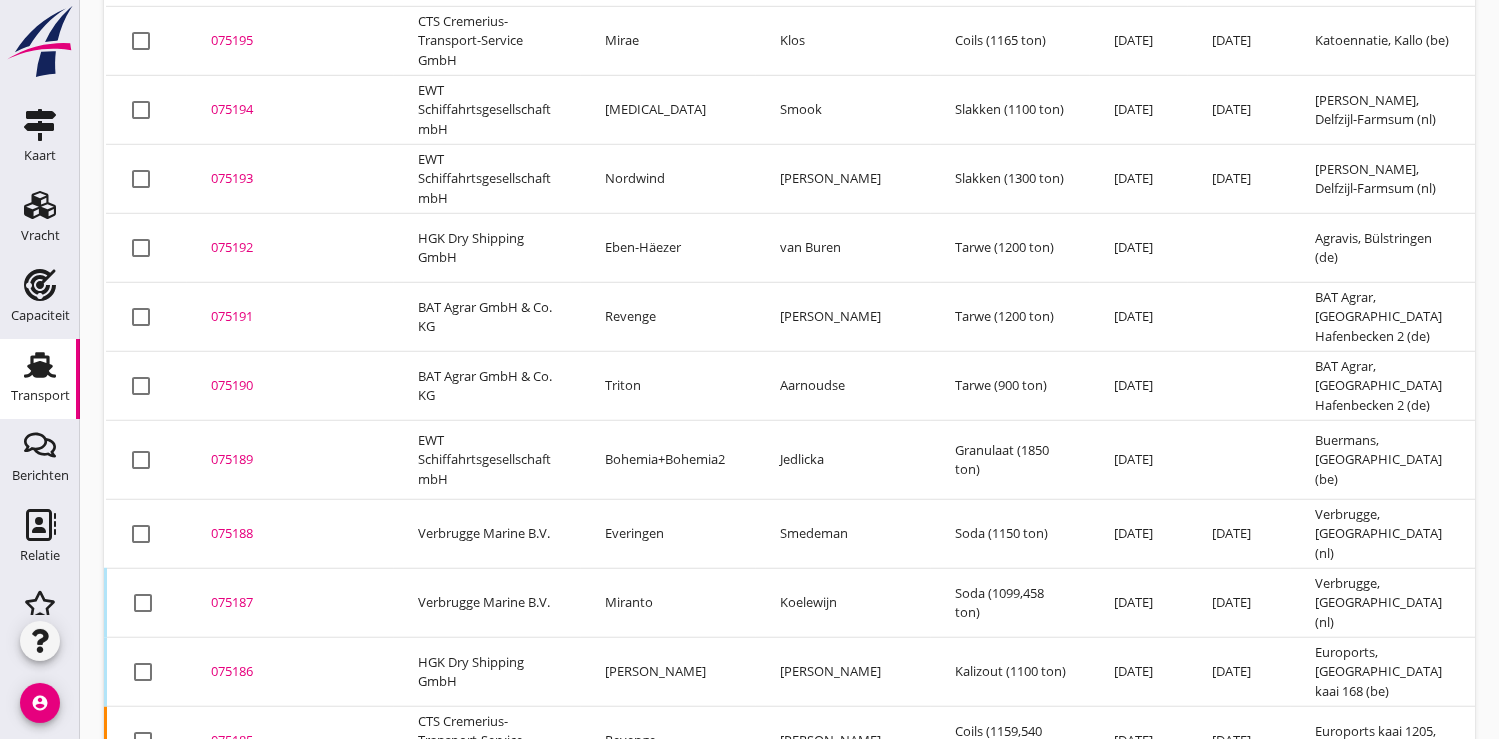scroll, scrollTop: 1598, scrollLeft: 0, axis: vertical 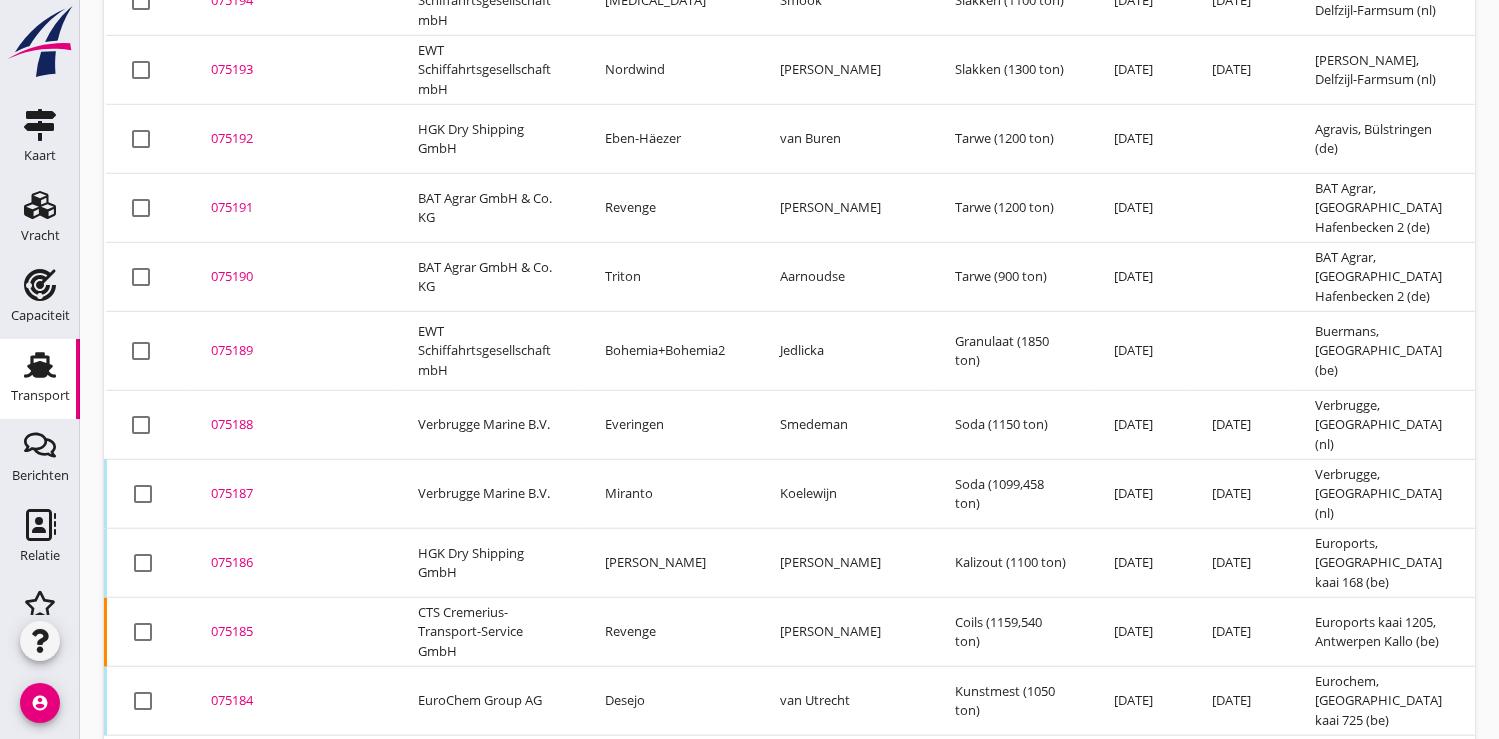 click on "075186" at bounding box center [290, 563] 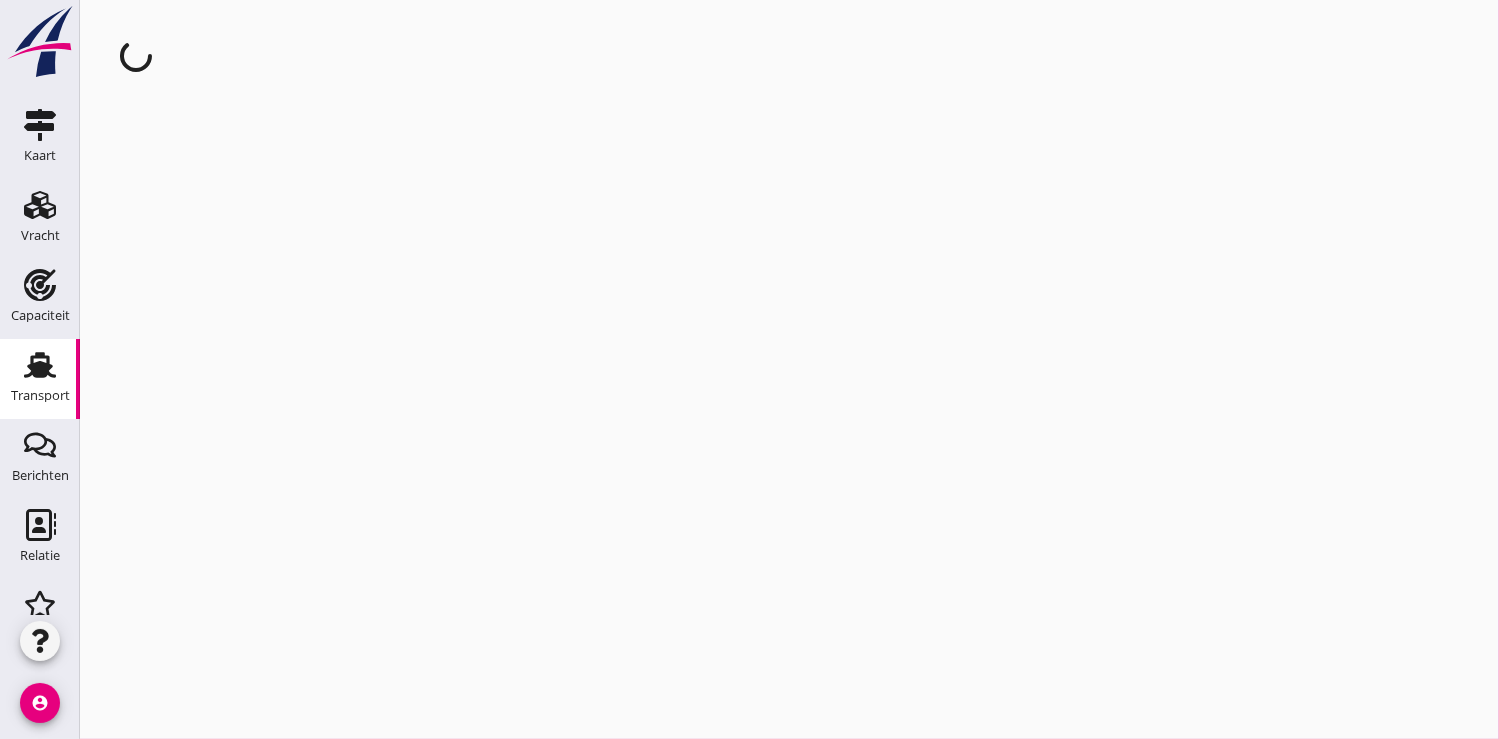 scroll, scrollTop: 0, scrollLeft: 0, axis: both 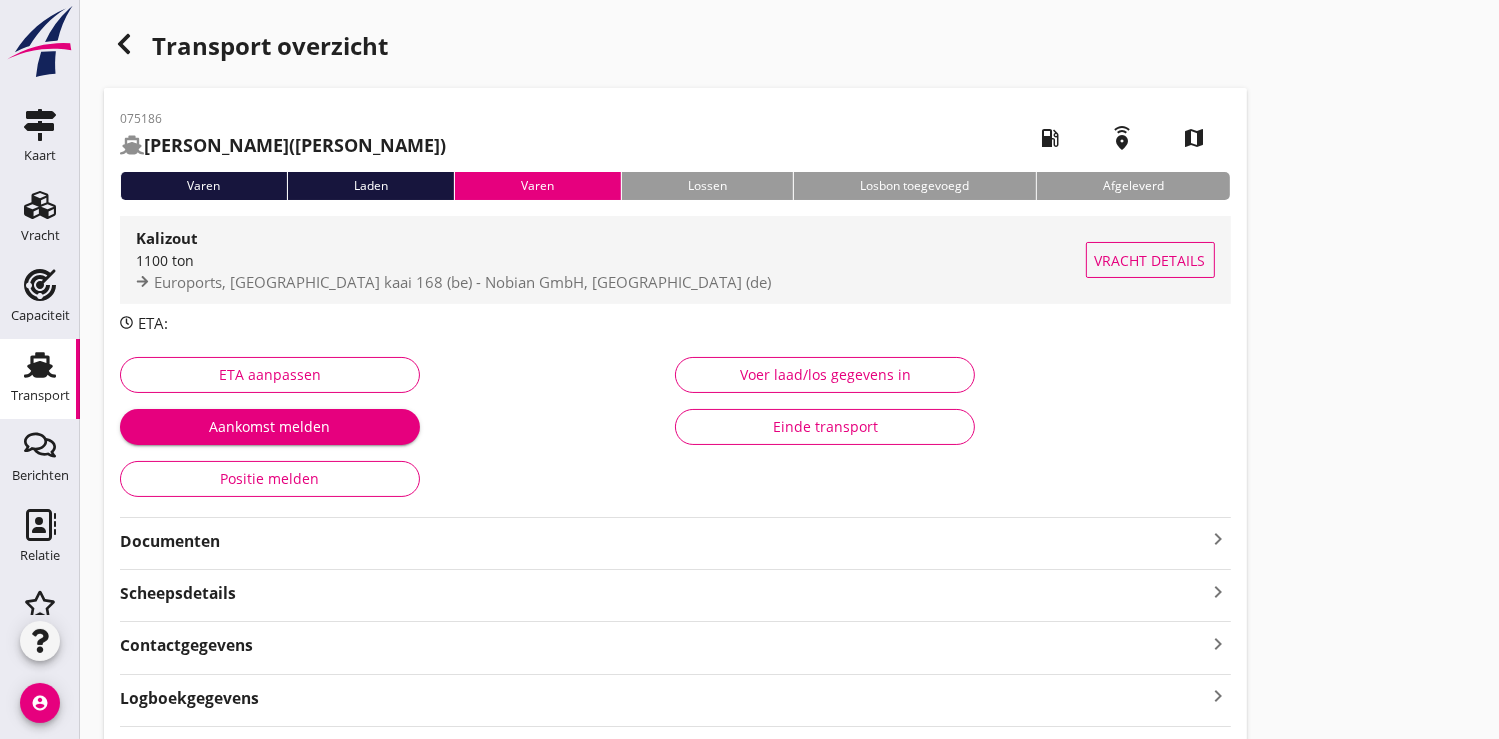 click on "Euroports, [GEOGRAPHIC_DATA] kaai 168 (be) - Nobian GmbH, [GEOGRAPHIC_DATA] (de)" at bounding box center [462, 282] 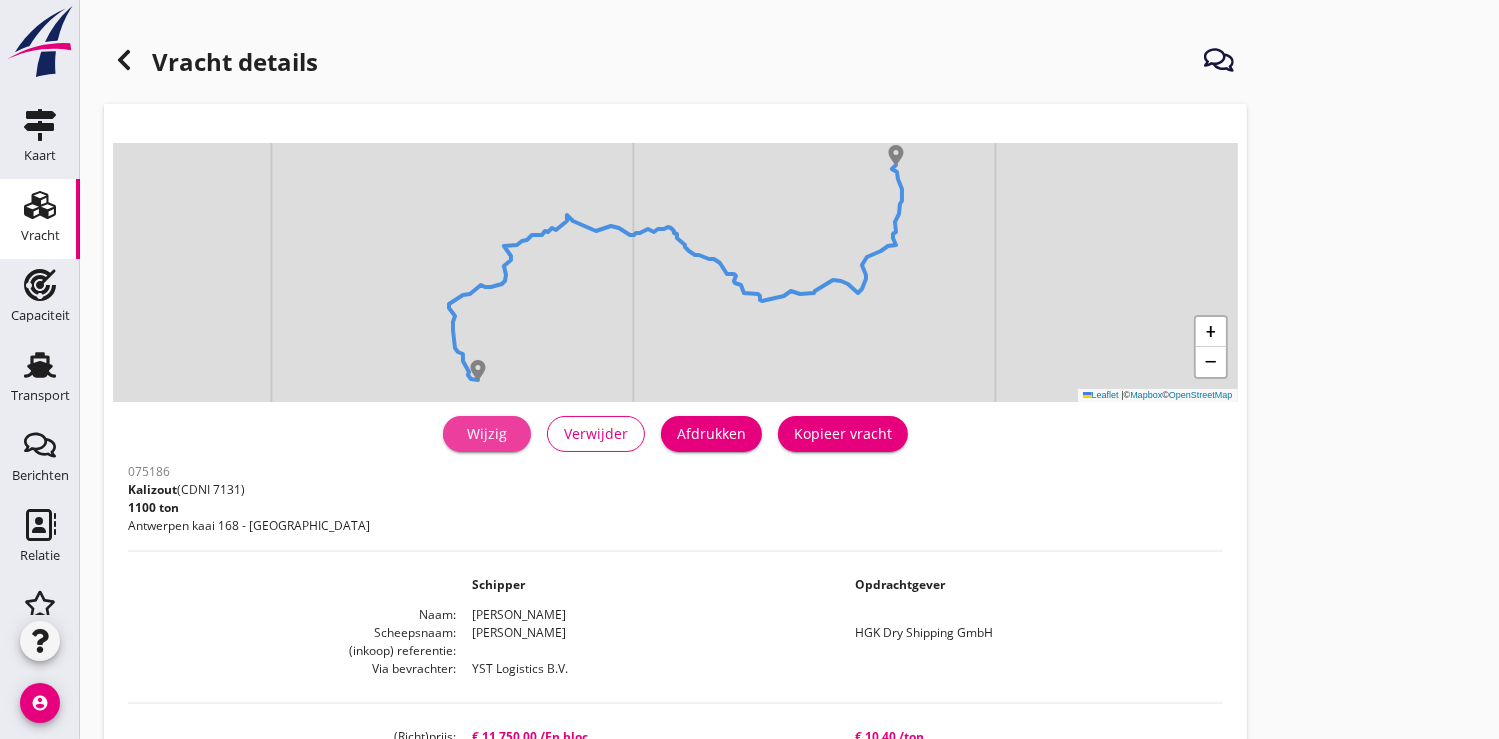 click on "Wijzig" at bounding box center [487, 433] 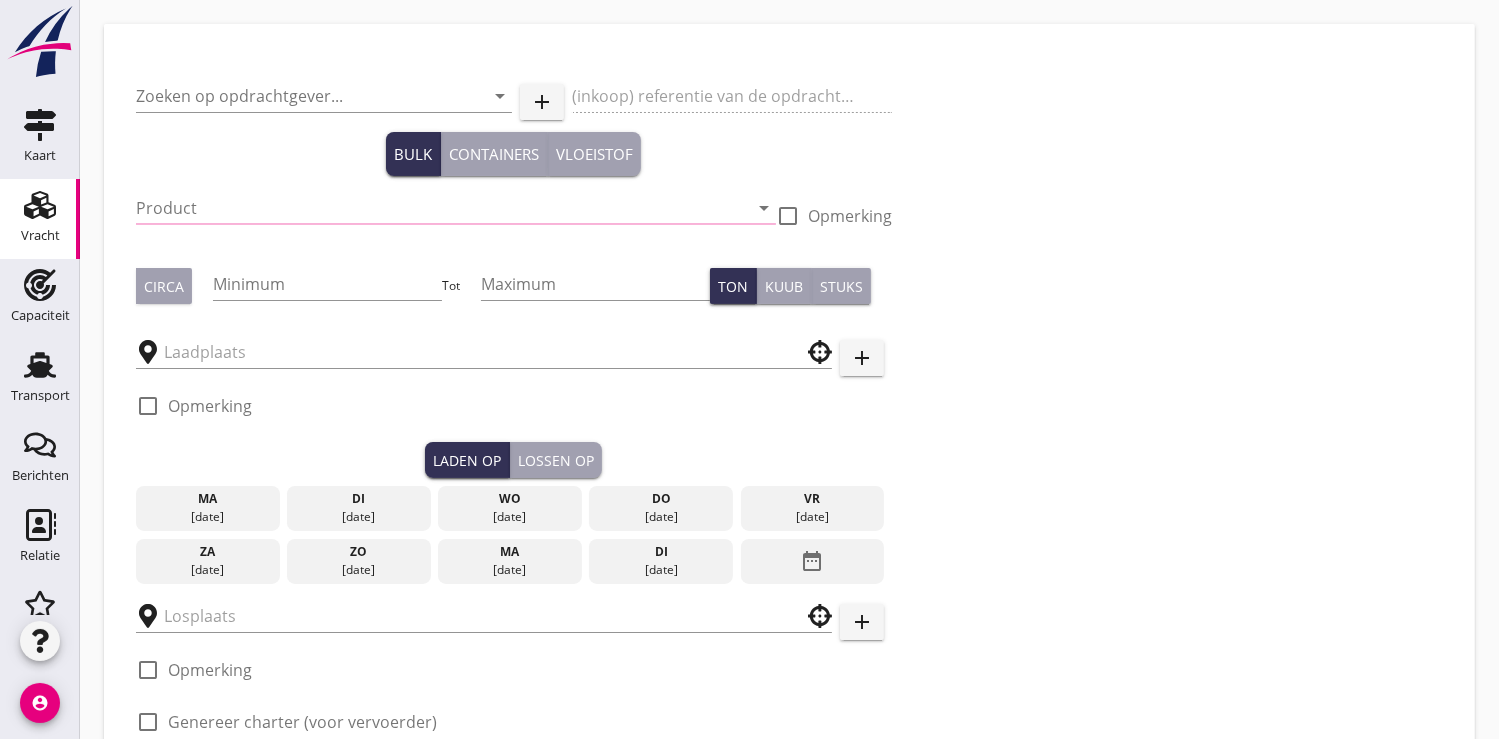 type on "HGK Dry Shipping GmbH" 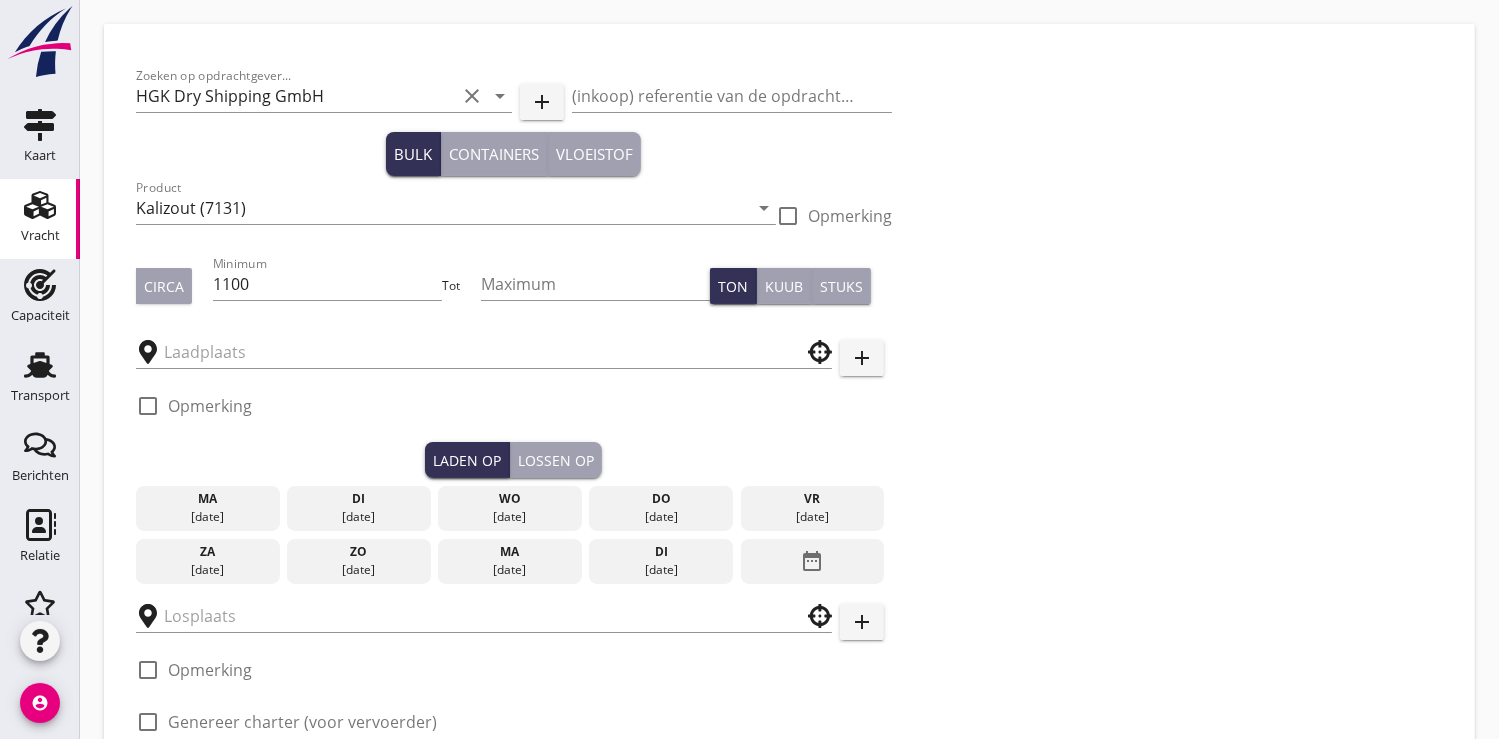 type on "Nobian GmbH" 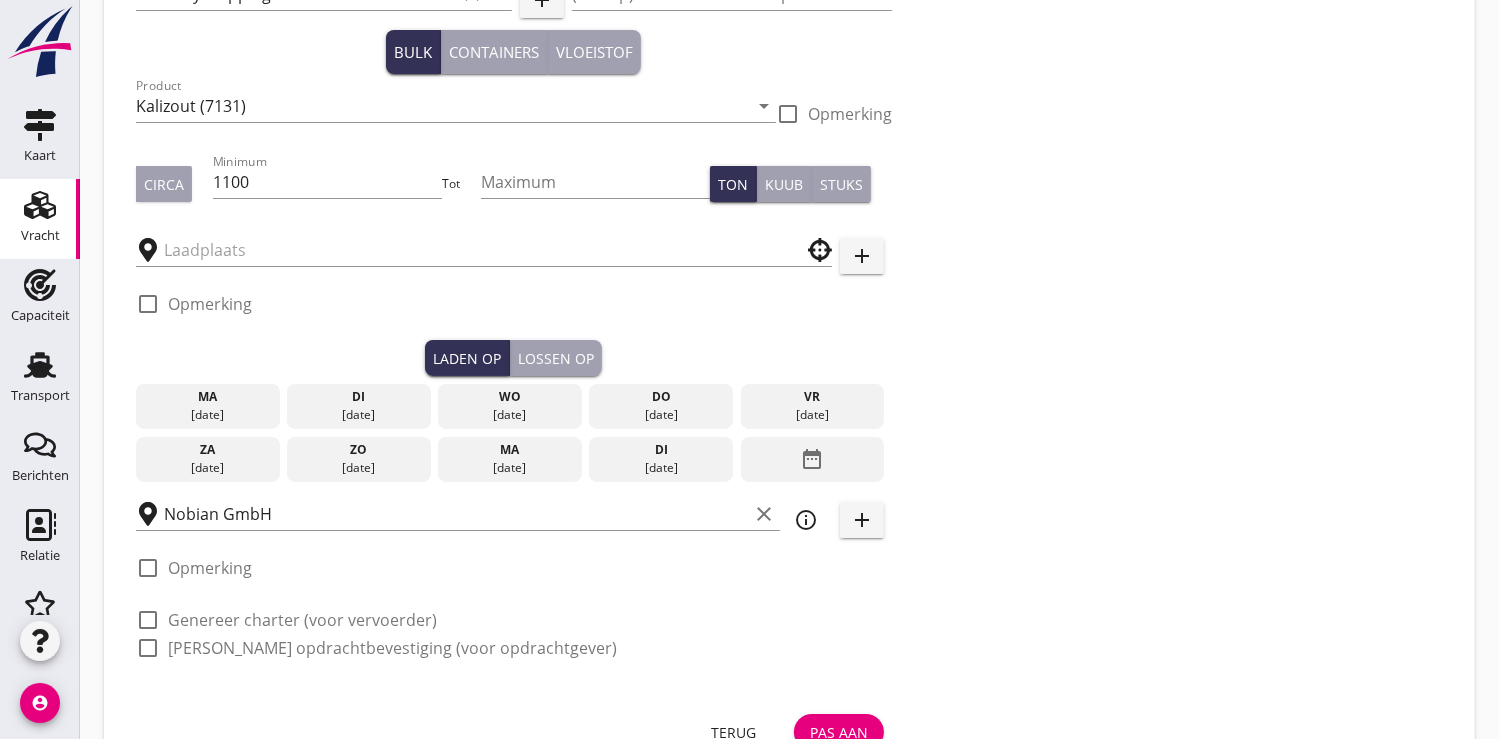 type on "Euroports" 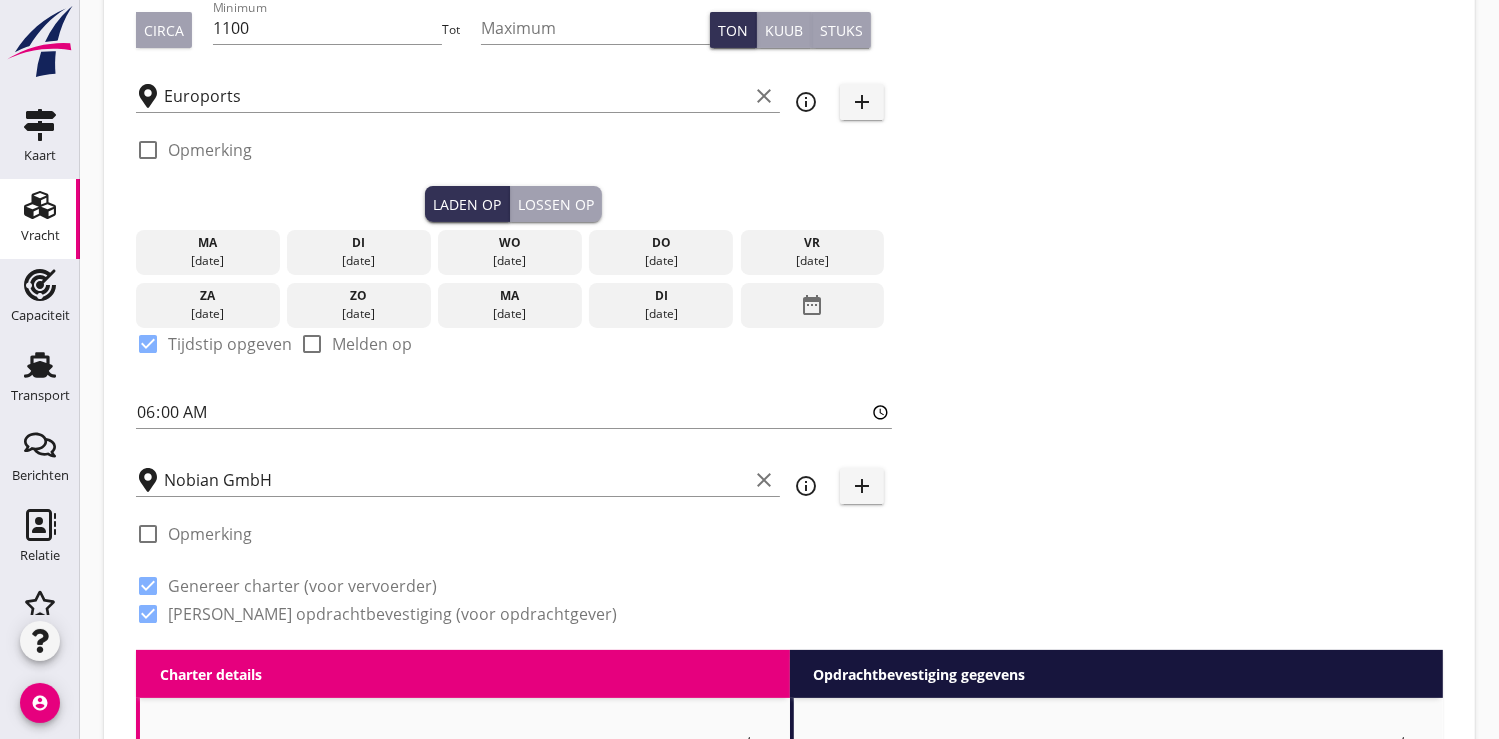 type on "11750" 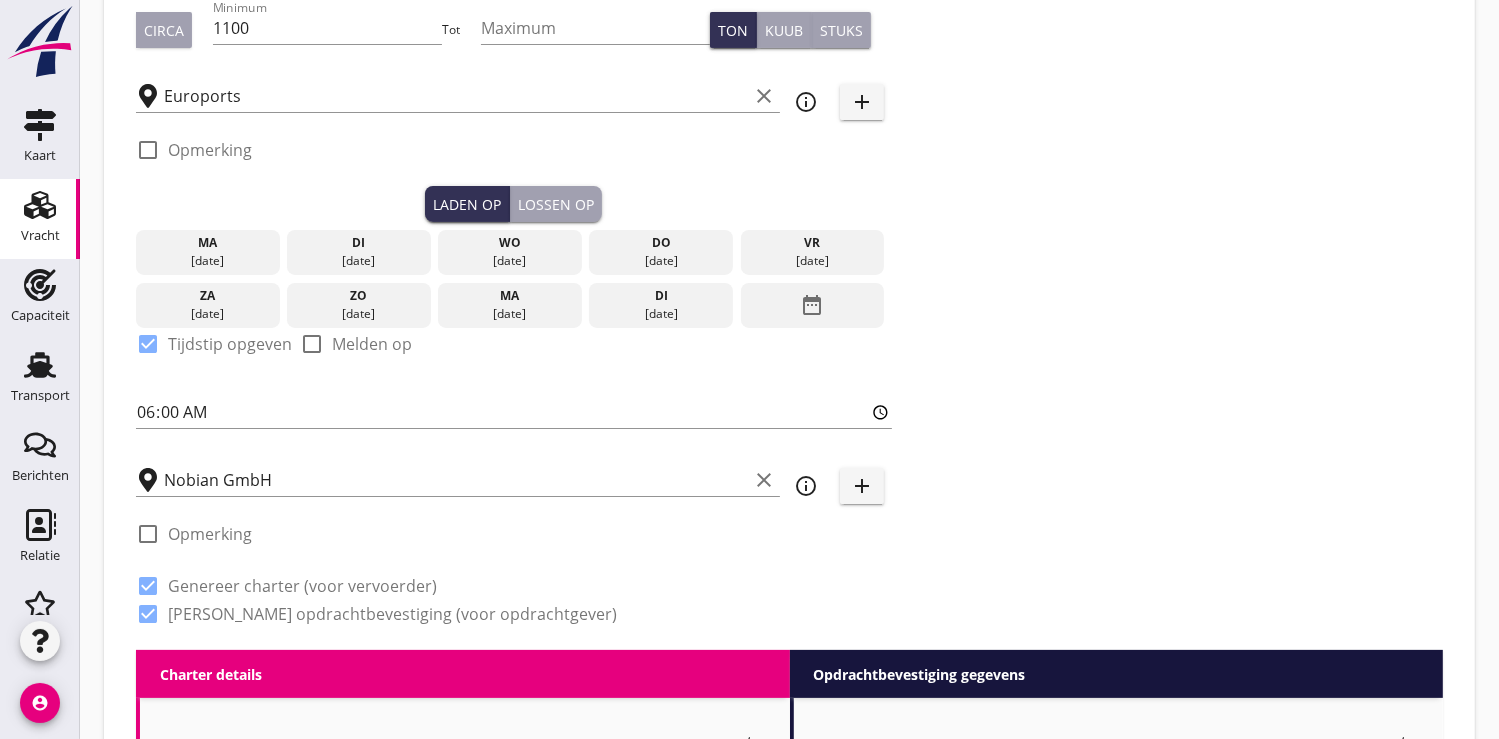 checkbox on "false" 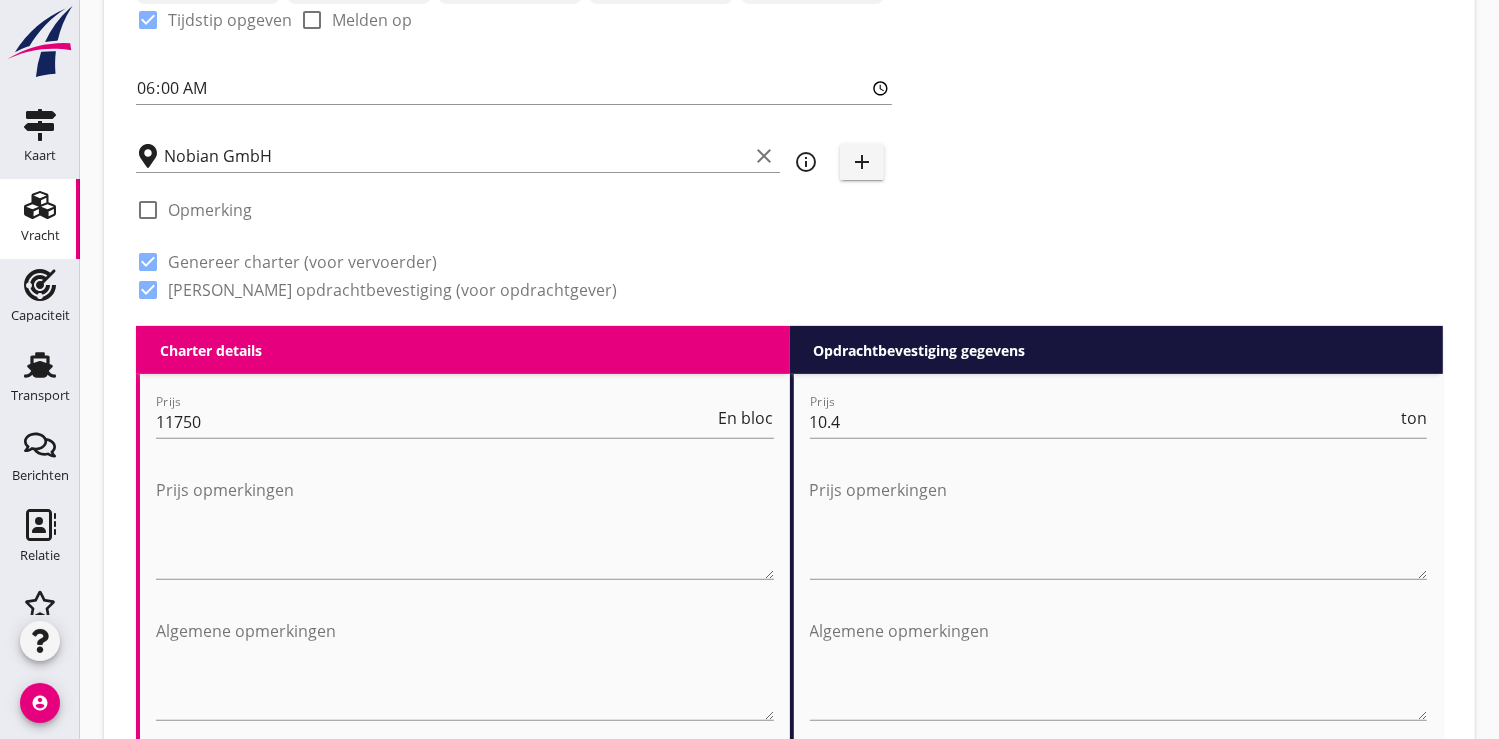 scroll, scrollTop: 725, scrollLeft: 0, axis: vertical 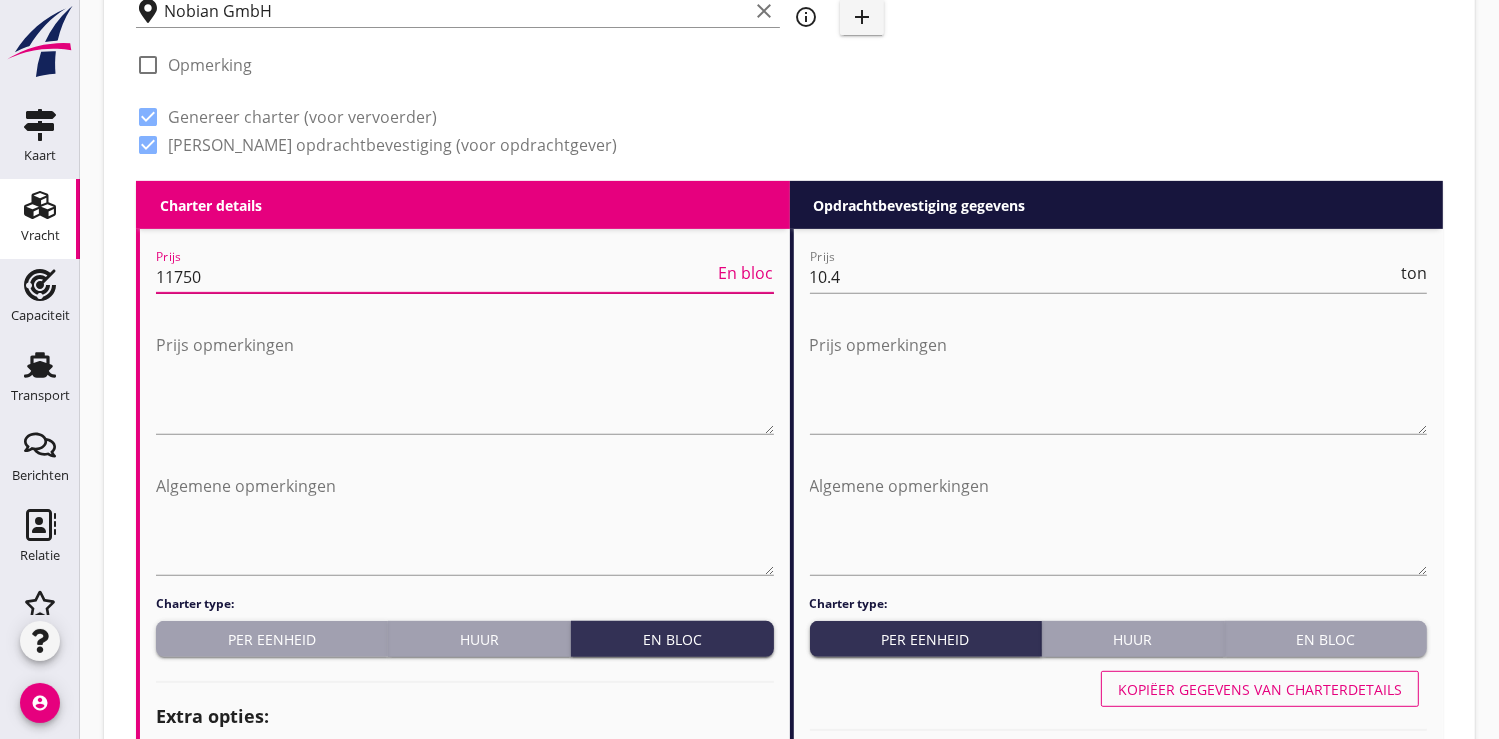 click on "11750" at bounding box center [435, 277] 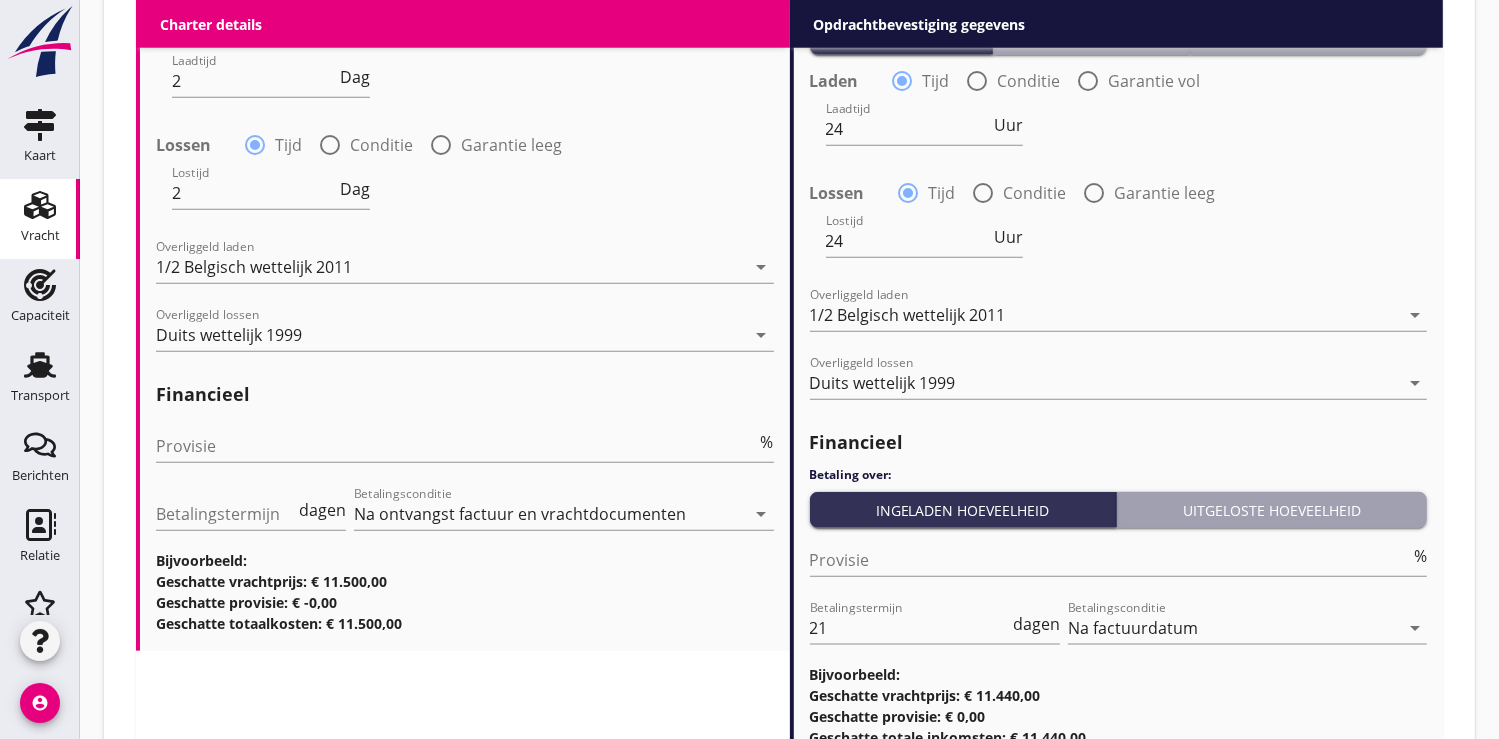 scroll, scrollTop: 2273, scrollLeft: 0, axis: vertical 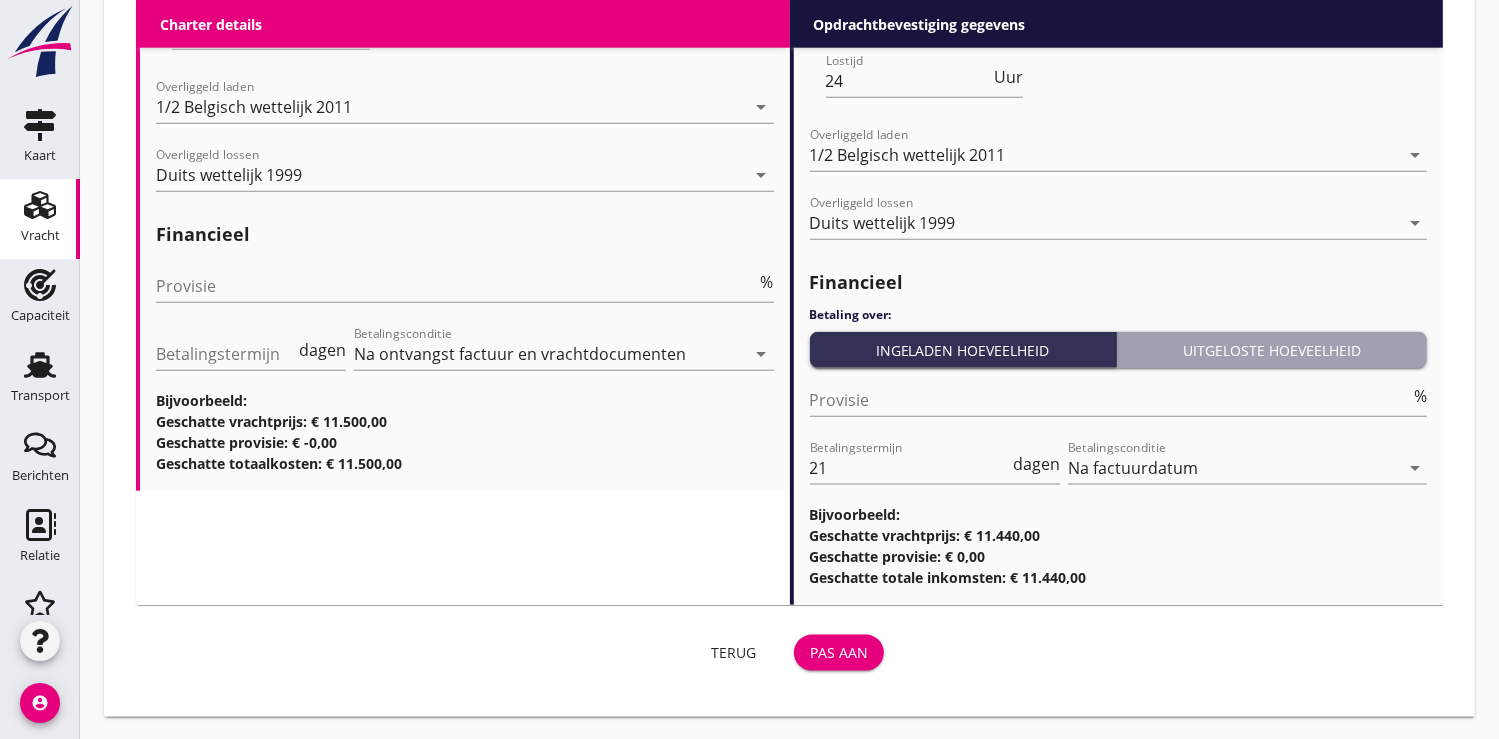 type on "11500" 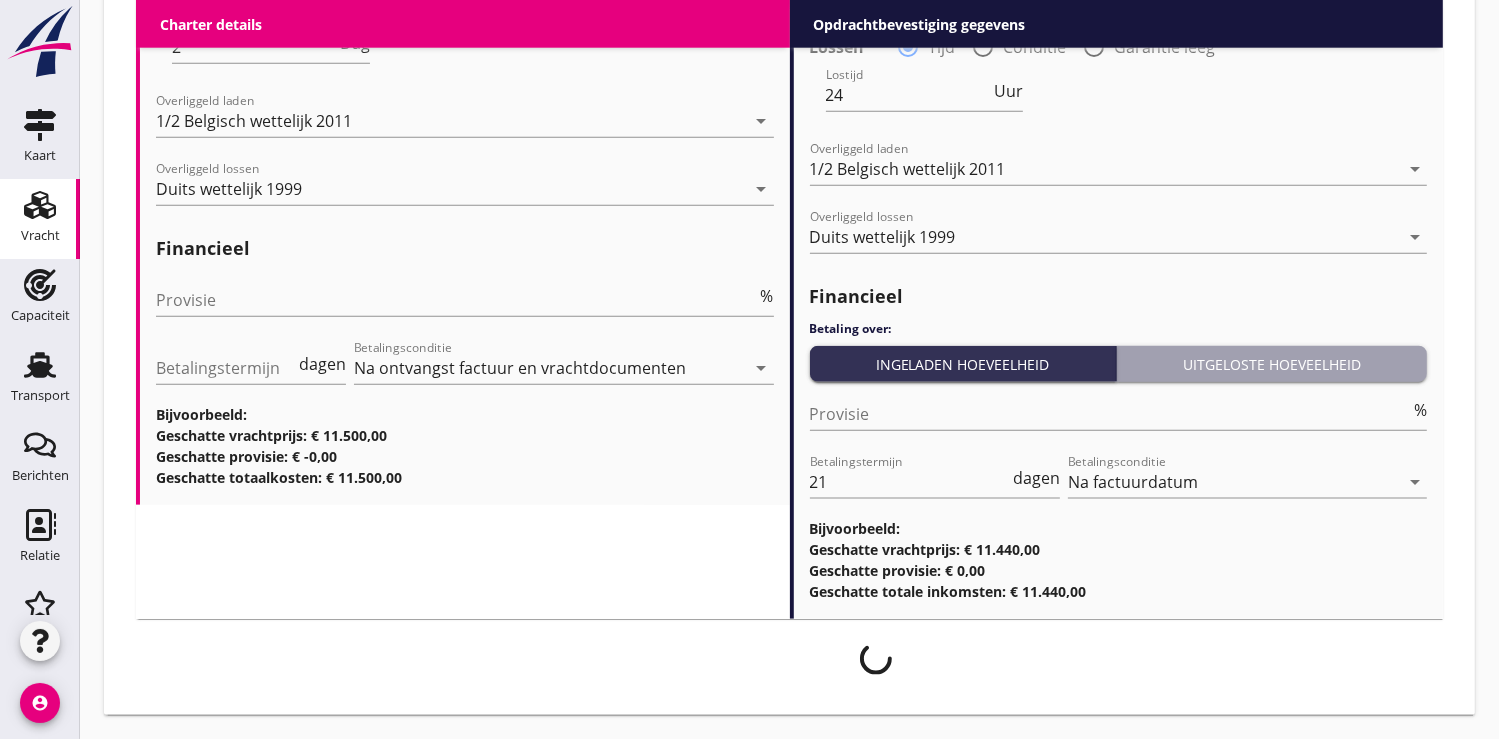scroll, scrollTop: 2257, scrollLeft: 0, axis: vertical 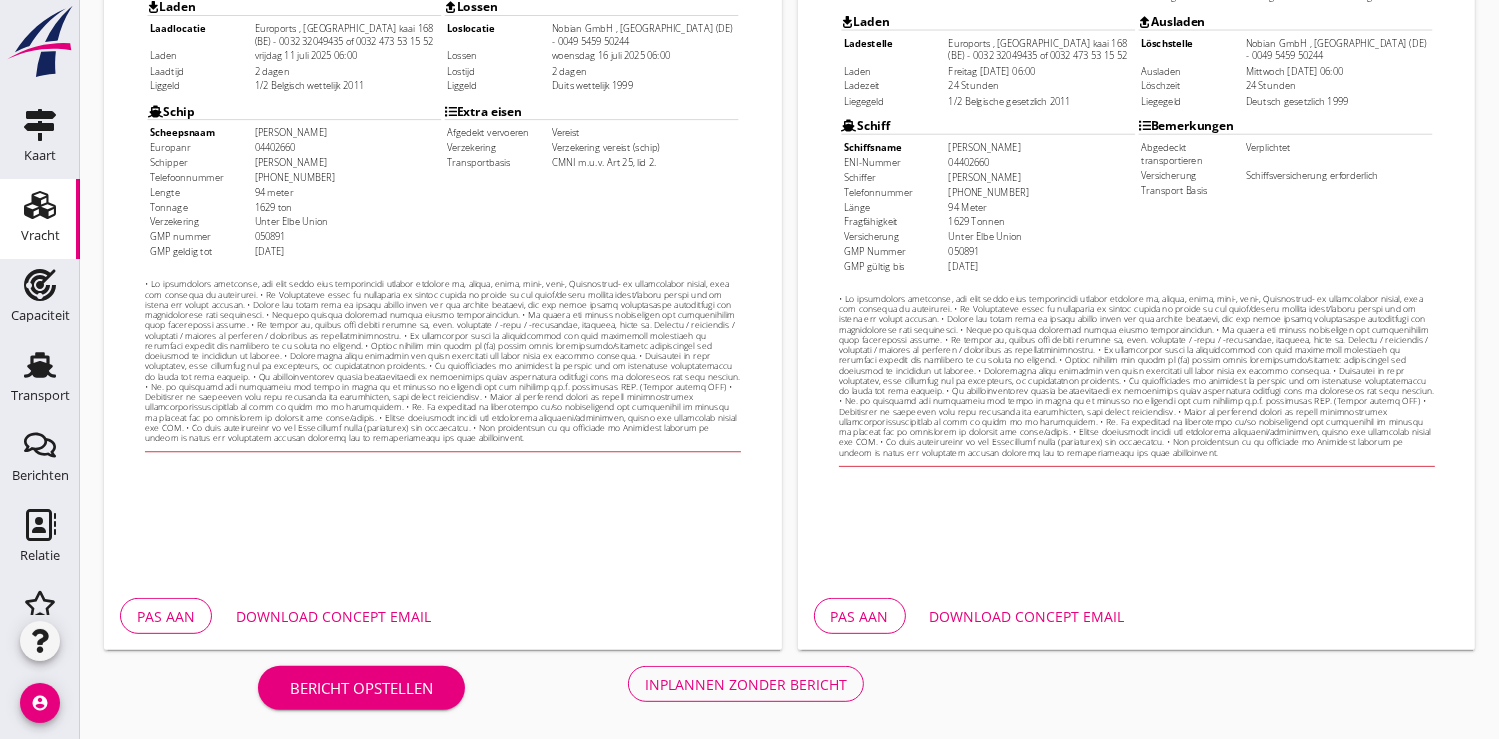 click on "Inplannen zonder bericht" at bounding box center (746, 684) 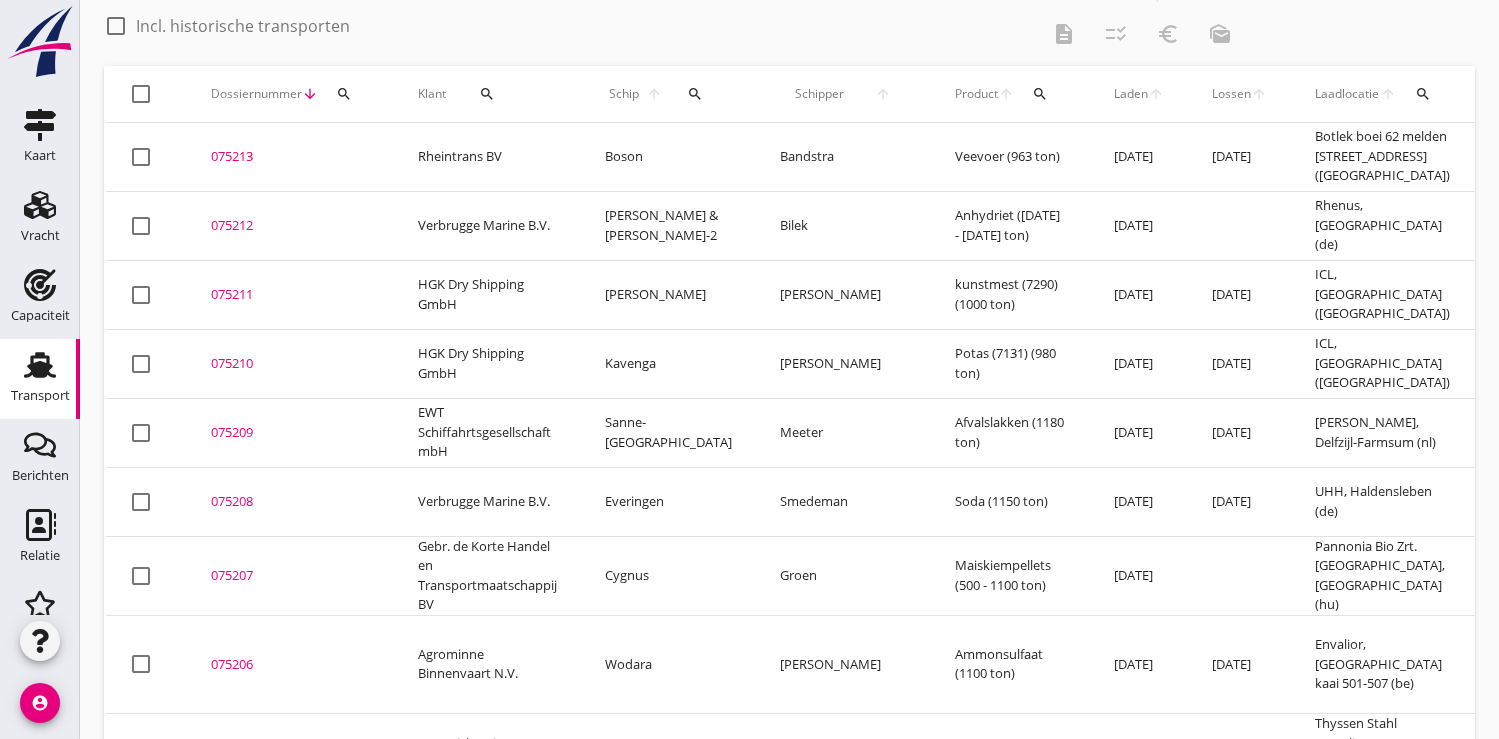 scroll, scrollTop: 0, scrollLeft: 0, axis: both 